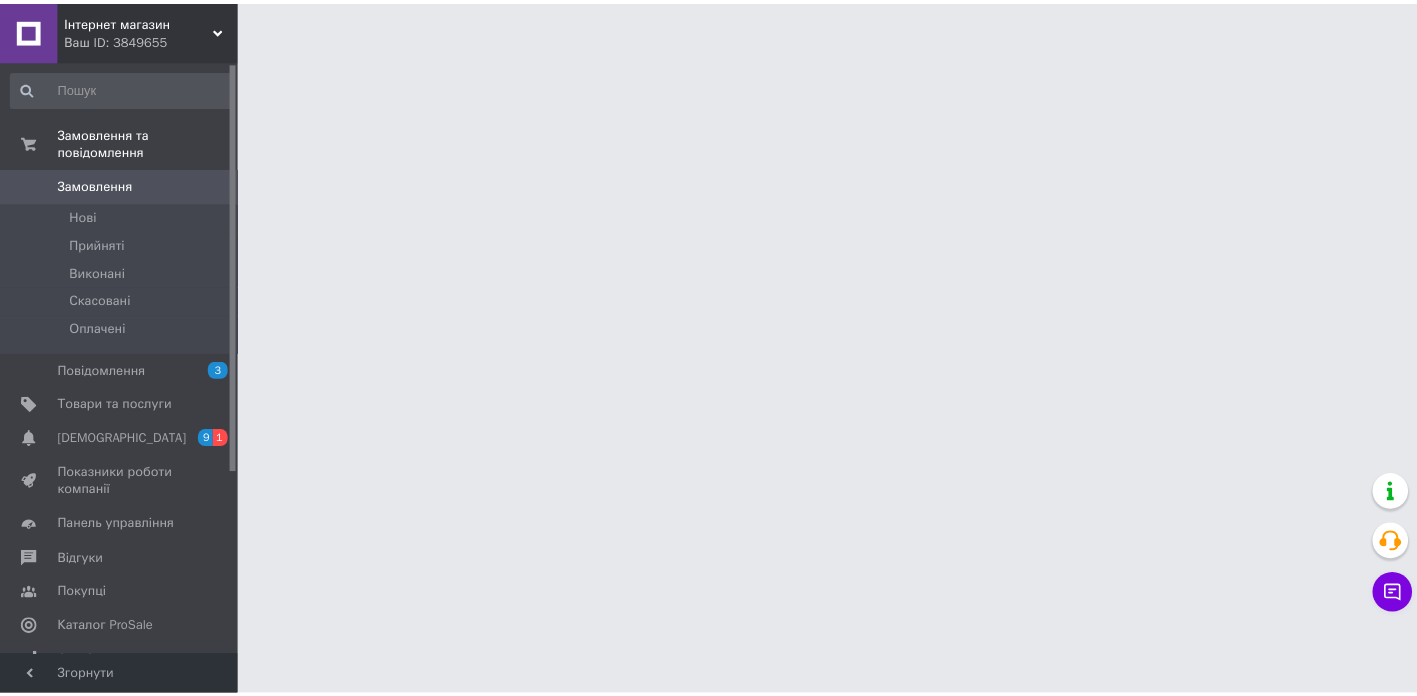 scroll, scrollTop: 0, scrollLeft: 0, axis: both 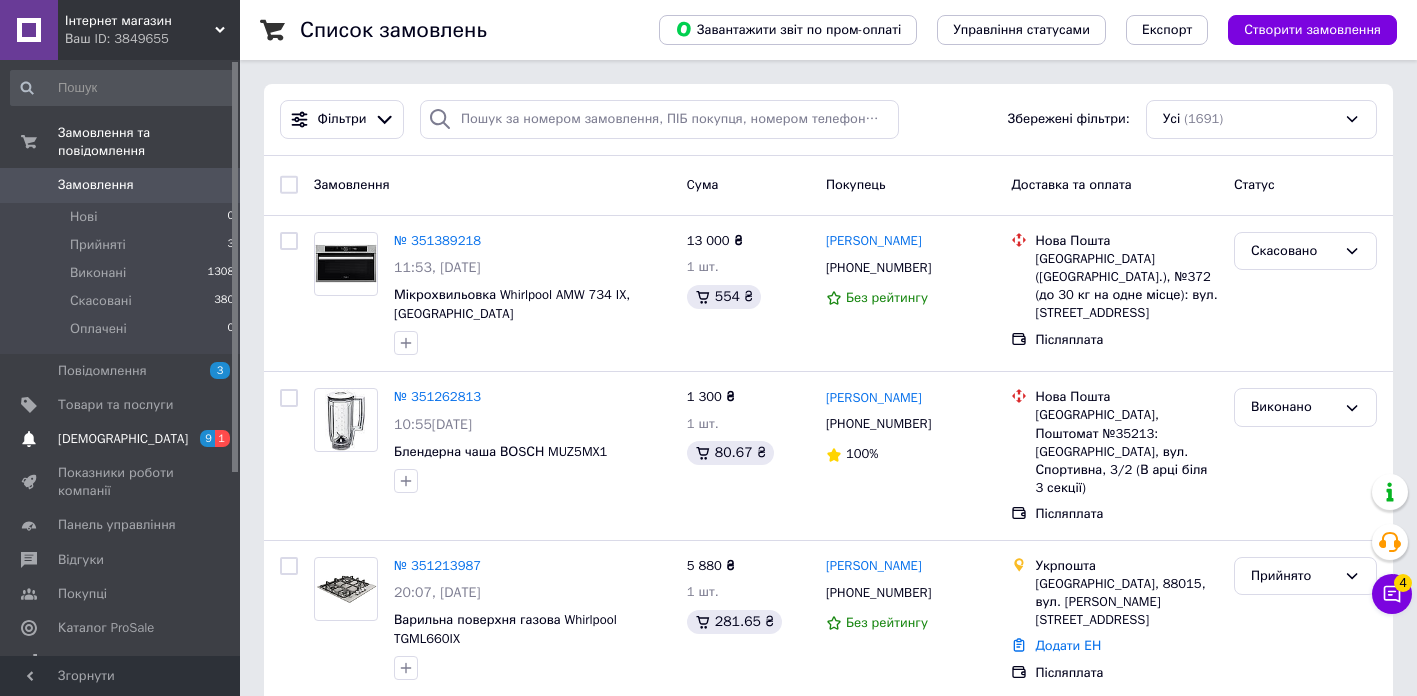 click on "[DEMOGRAPHIC_DATA]" at bounding box center [123, 439] 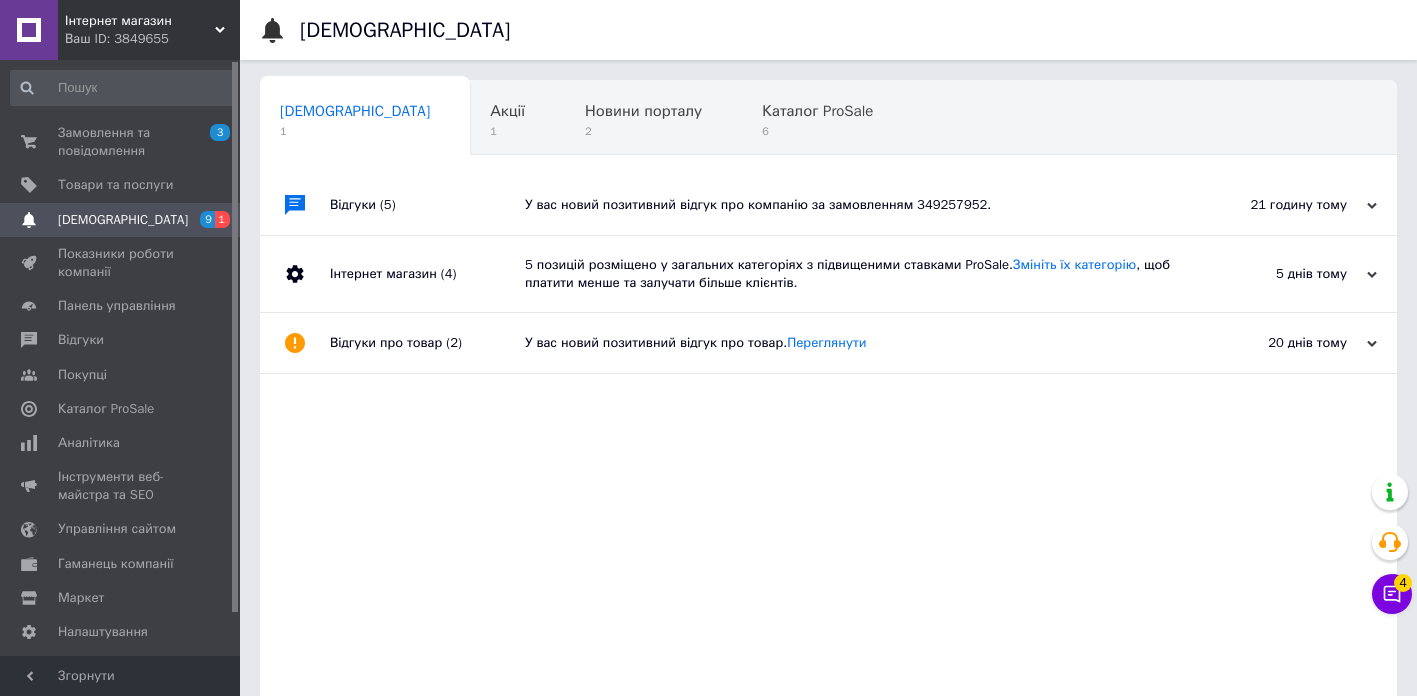 click on "У вас новий позитивний відгук про компанію за замовленням 349257952." at bounding box center (851, 205) 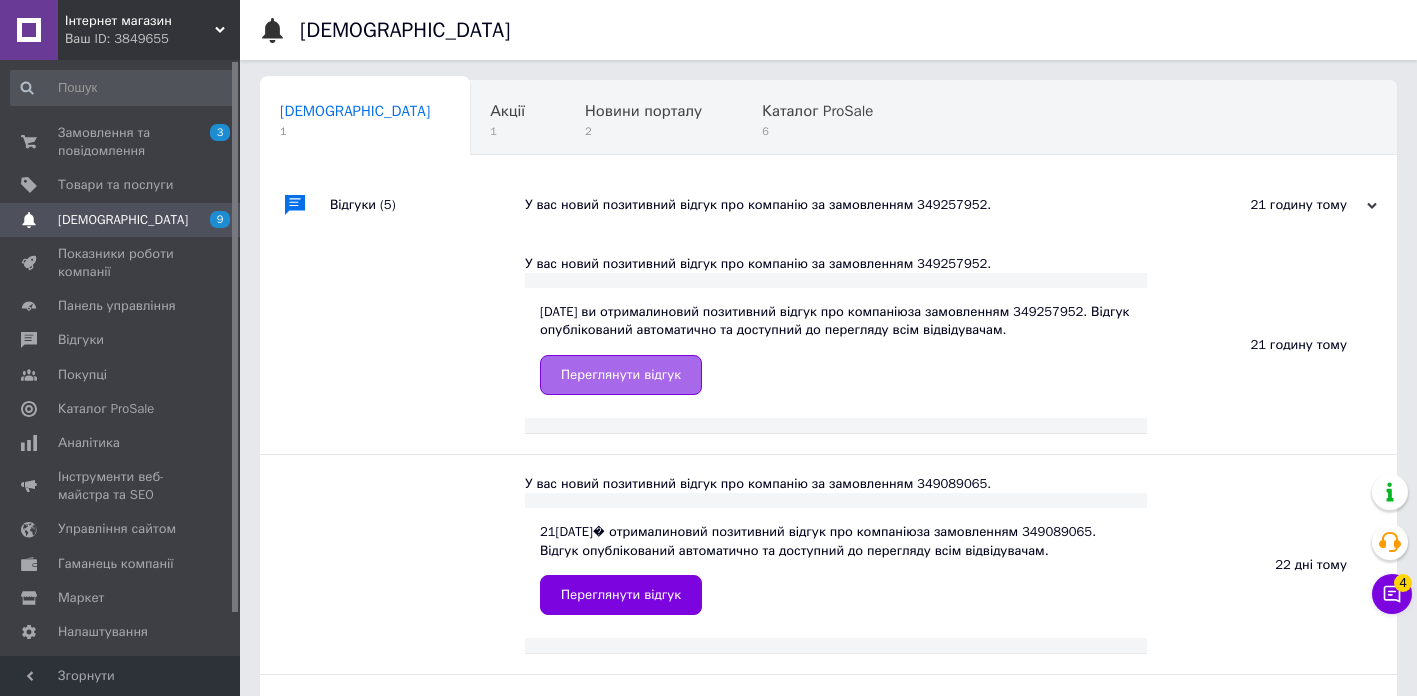 click on "Переглянути відгук" at bounding box center (621, 375) 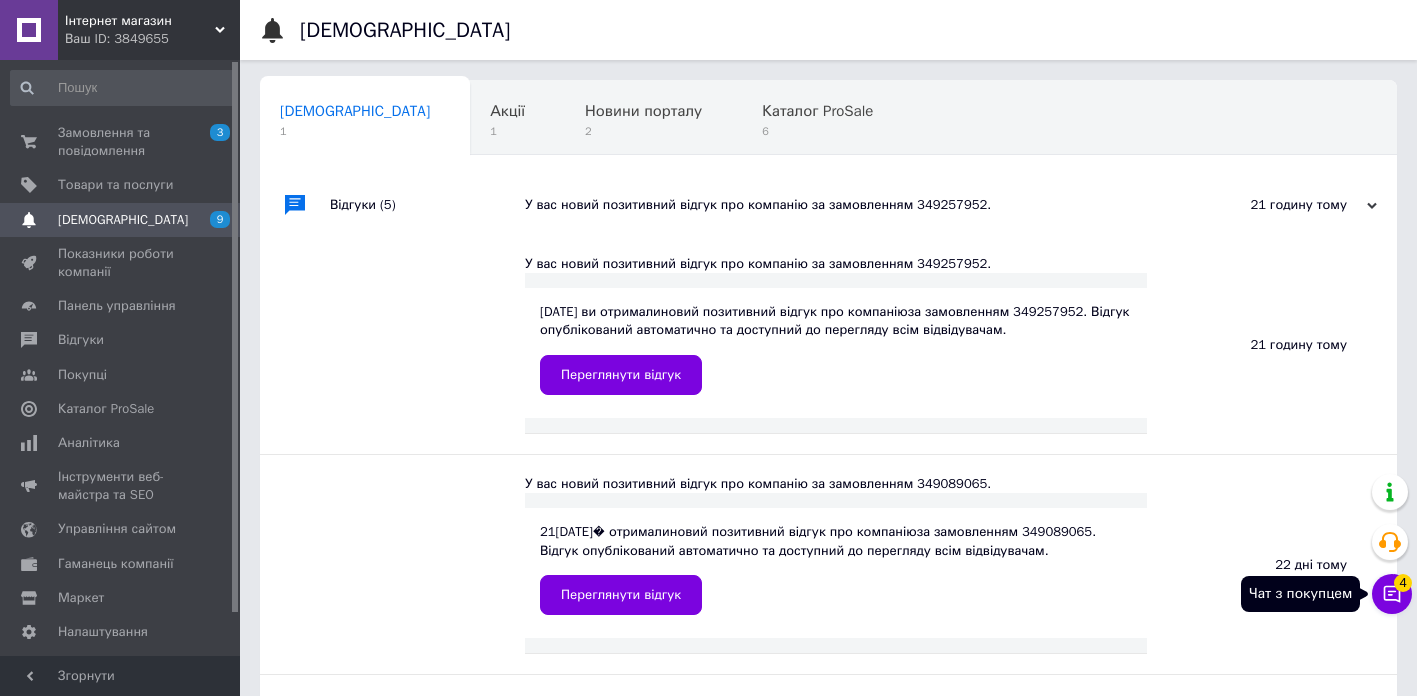 click on "Чат з покупцем 4" at bounding box center (1392, 594) 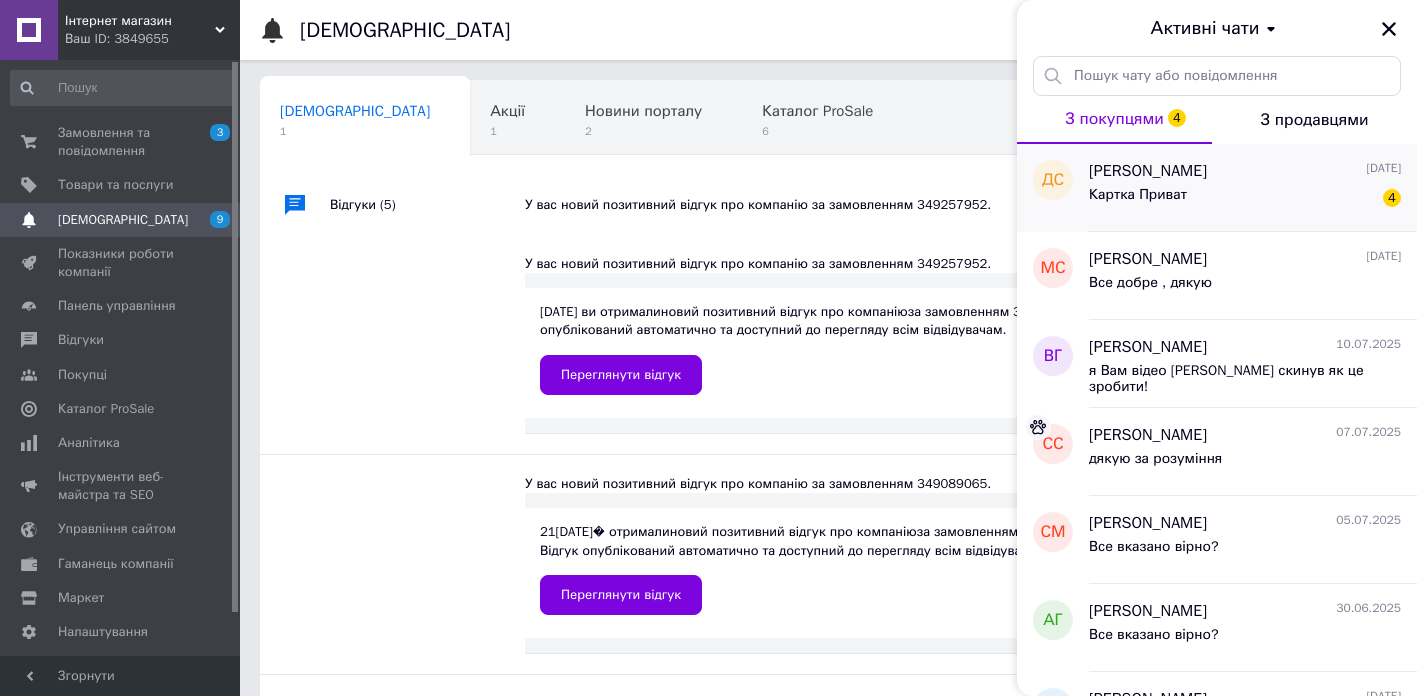 click on "[PERSON_NAME]" at bounding box center (1148, 171) 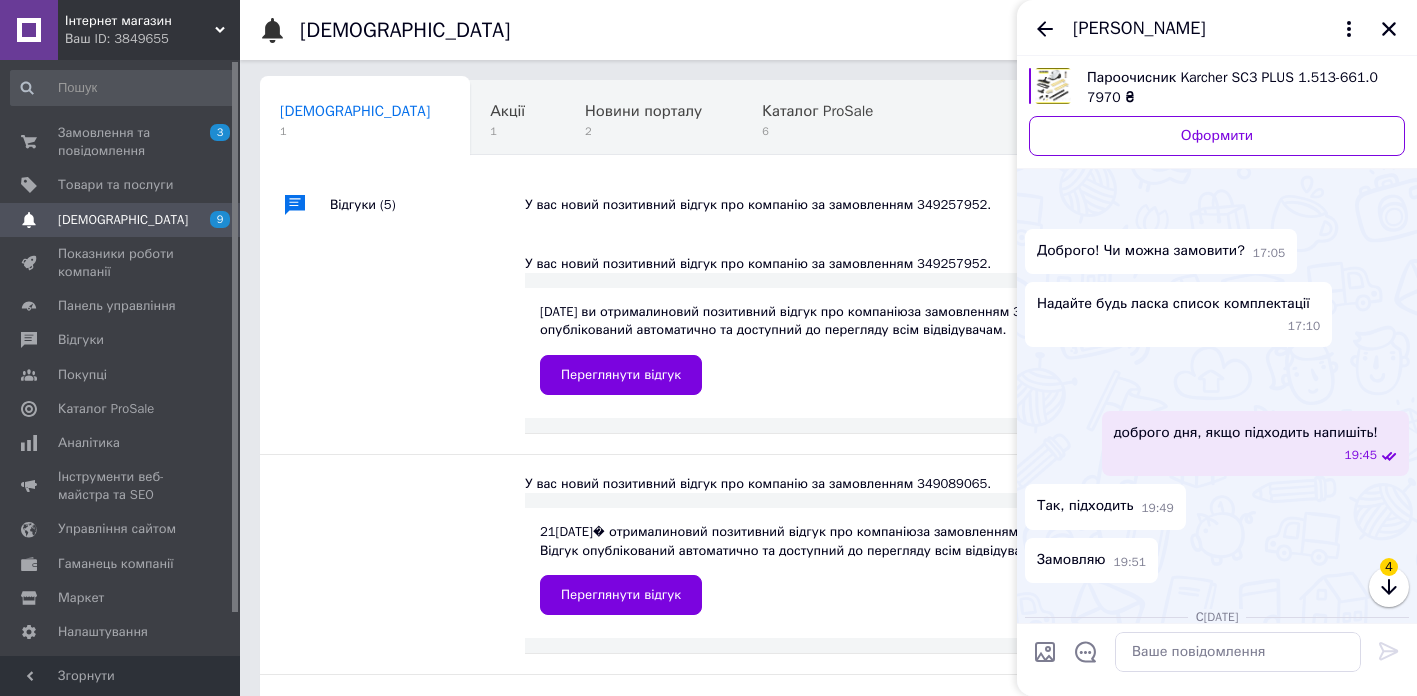 scroll, scrollTop: 2642, scrollLeft: 0, axis: vertical 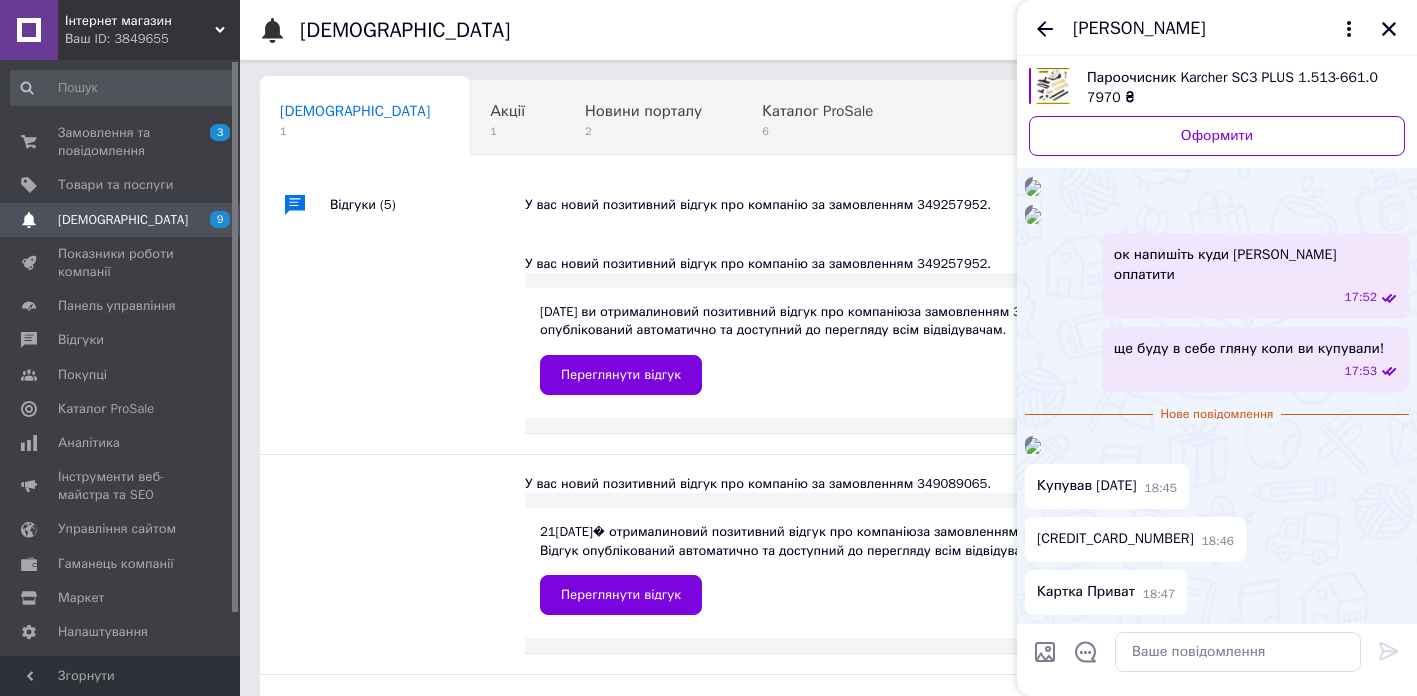 click at bounding box center [1033, 446] 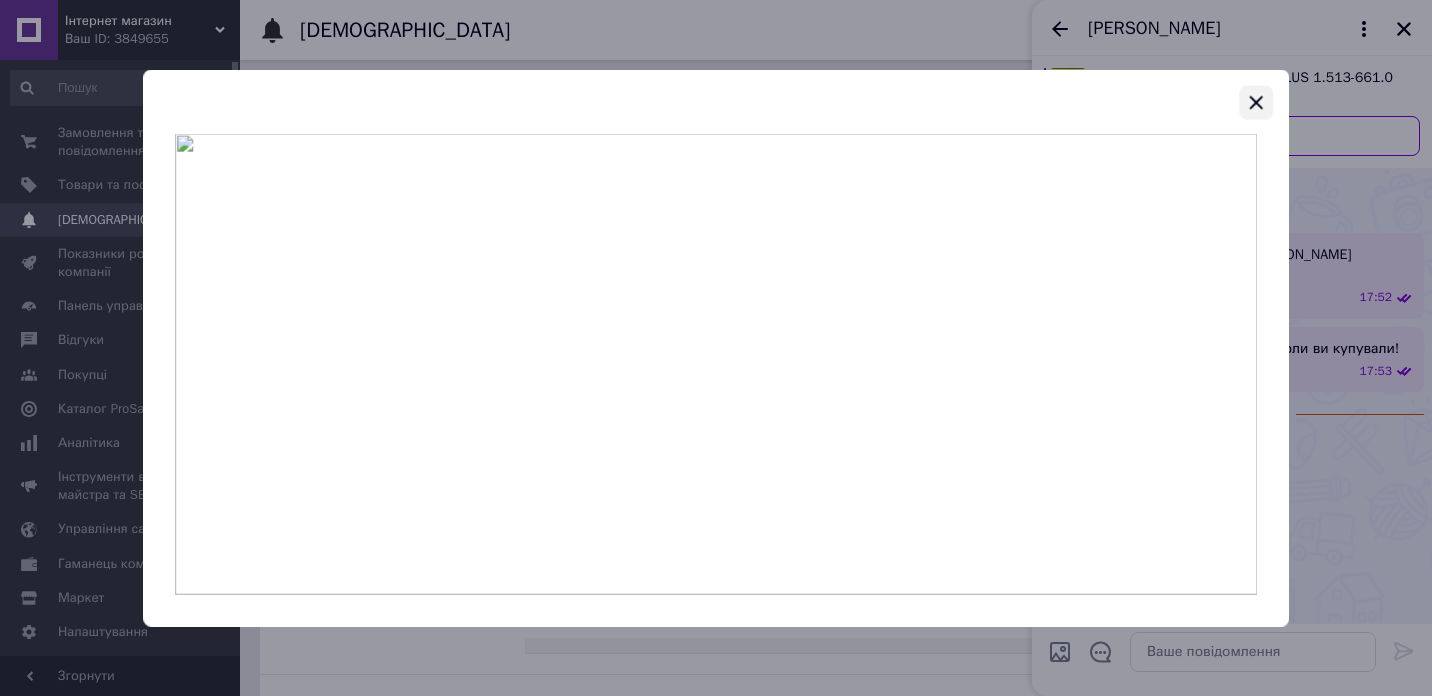 click 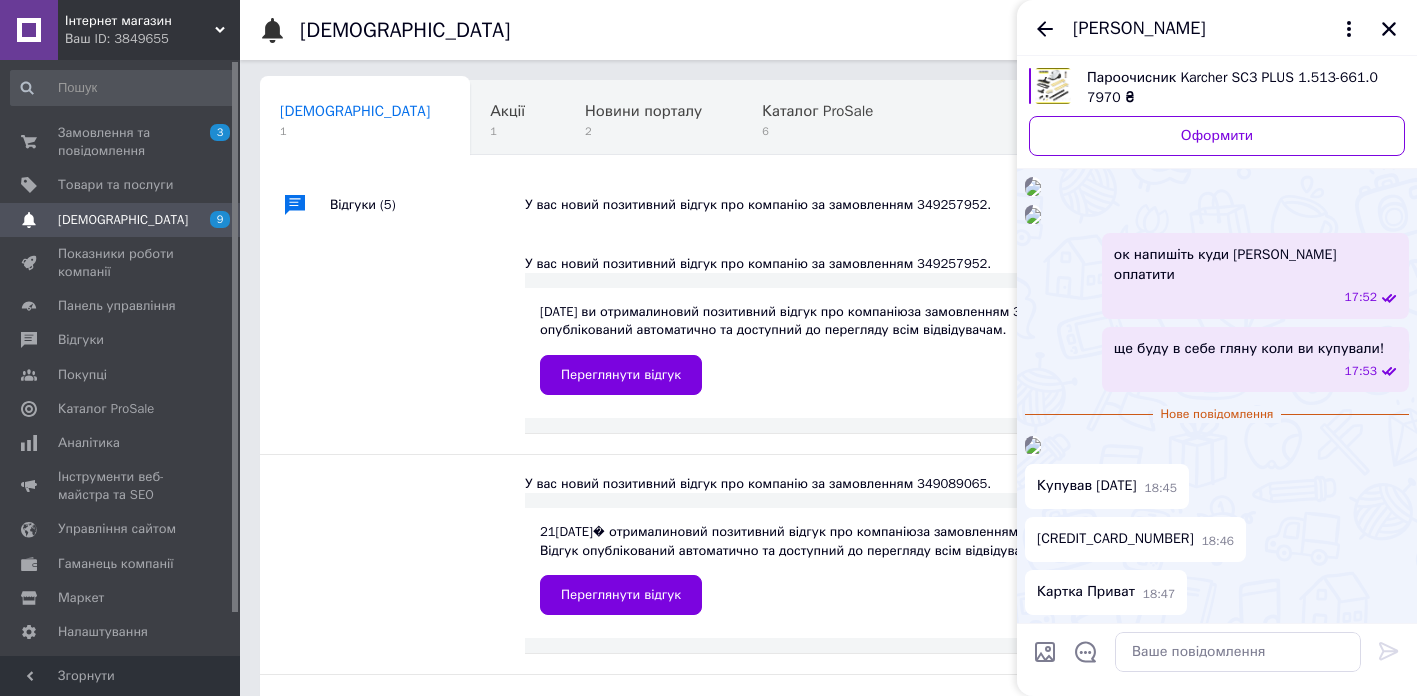 scroll, scrollTop: 2766, scrollLeft: 0, axis: vertical 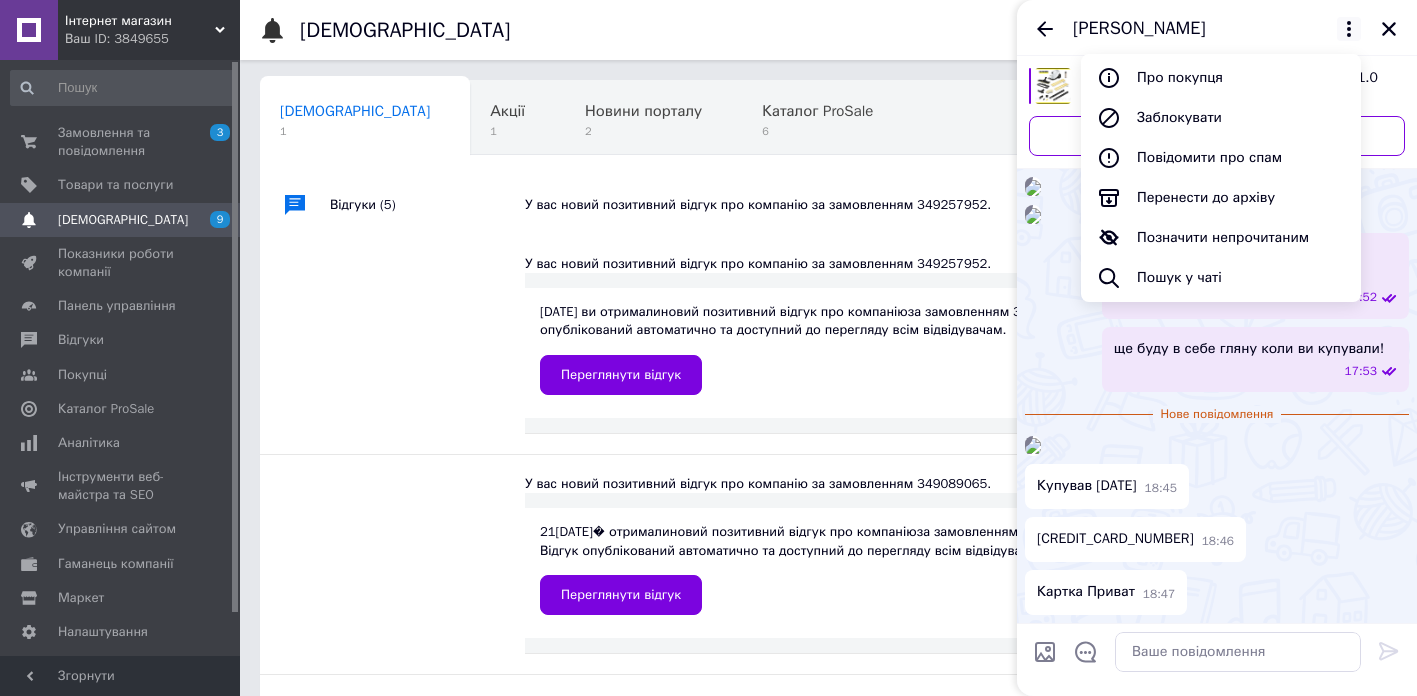 drag, startPoint x: 1214, startPoint y: 40, endPoint x: 1046, endPoint y: 64, distance: 169.70563 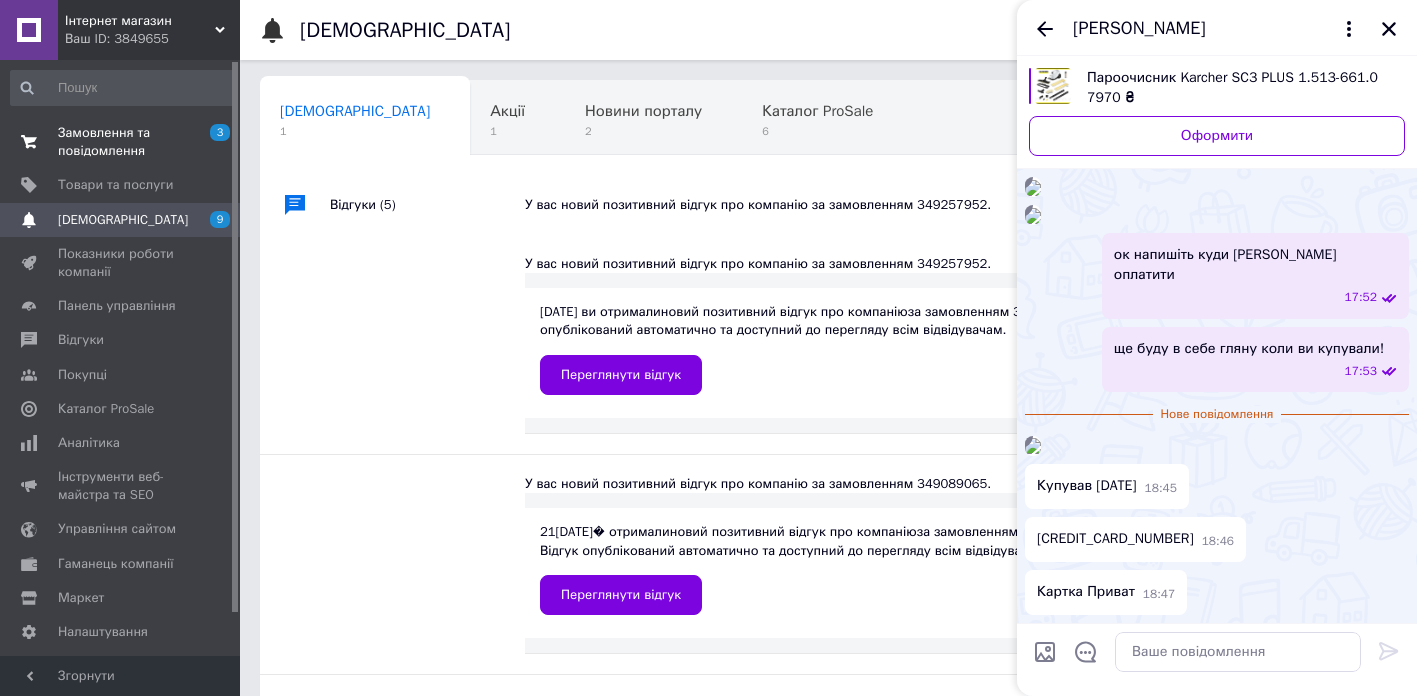 click on "Замовлення та повідомлення" at bounding box center [121, 142] 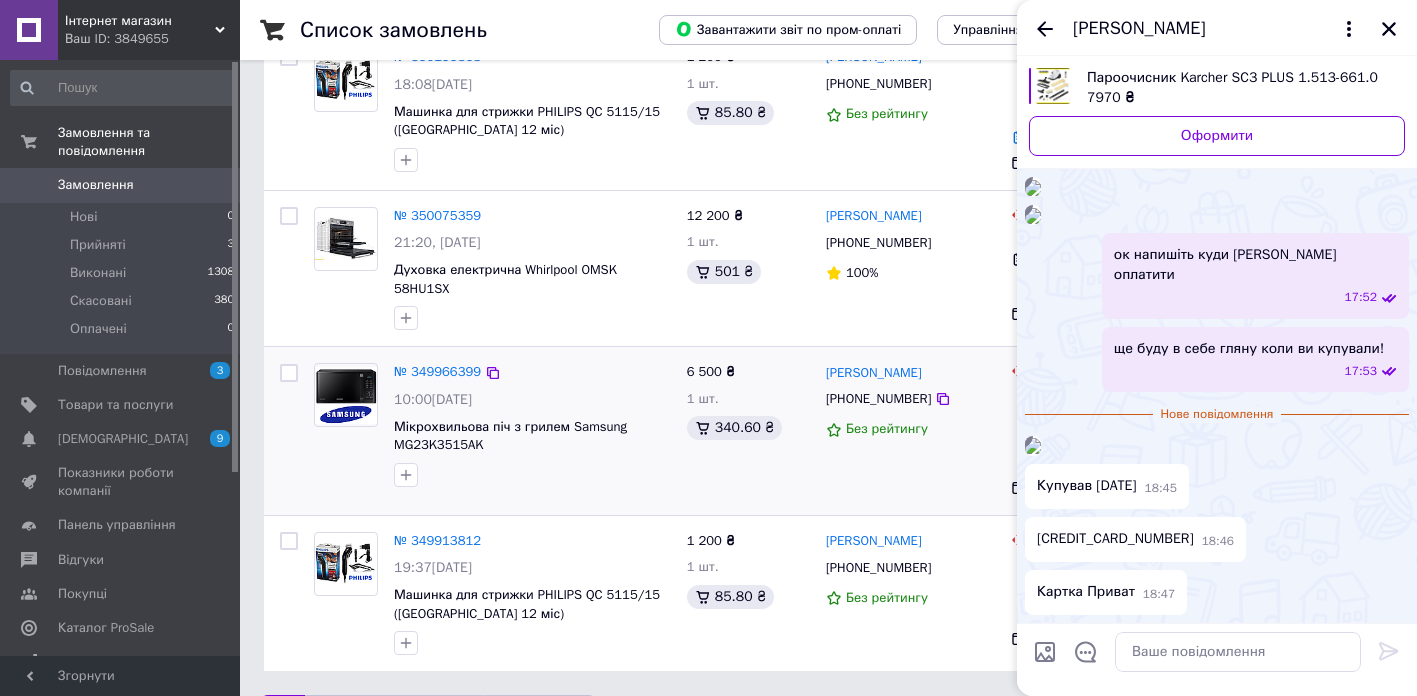 scroll, scrollTop: 2806, scrollLeft: 0, axis: vertical 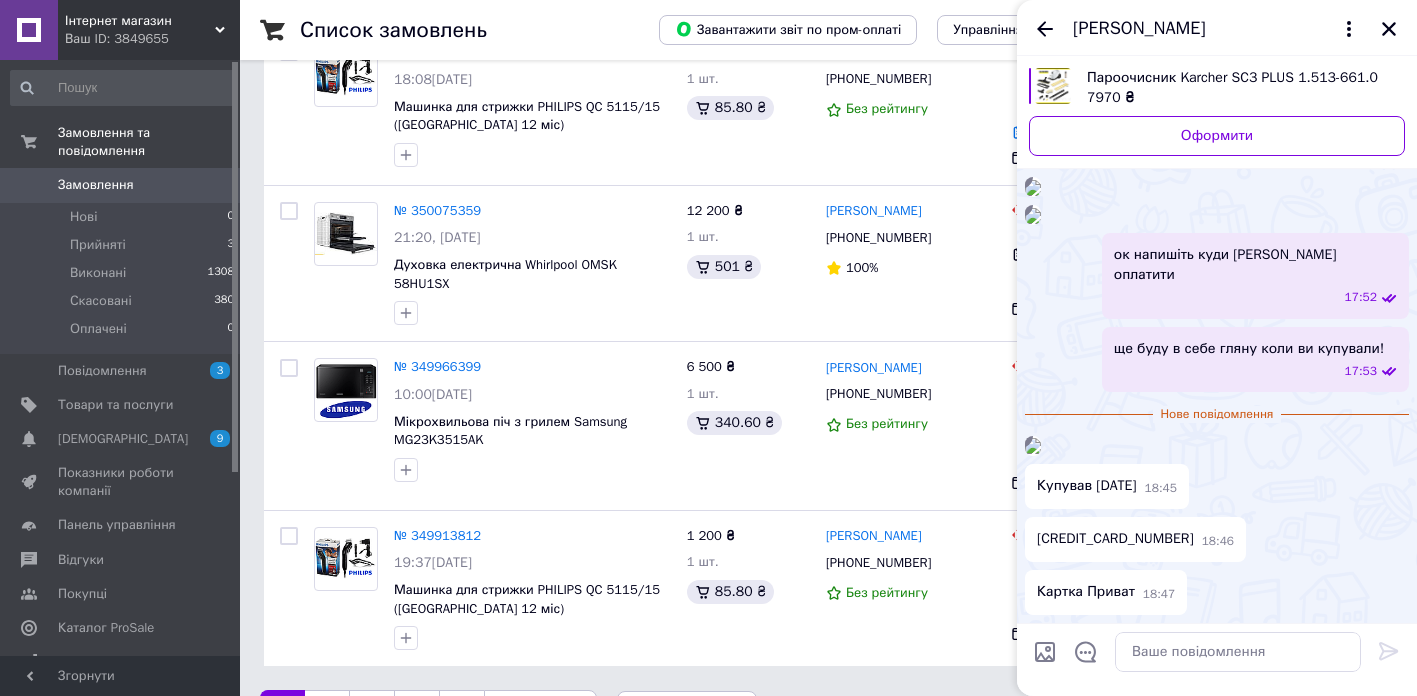 click on "3" at bounding box center [372, 711] 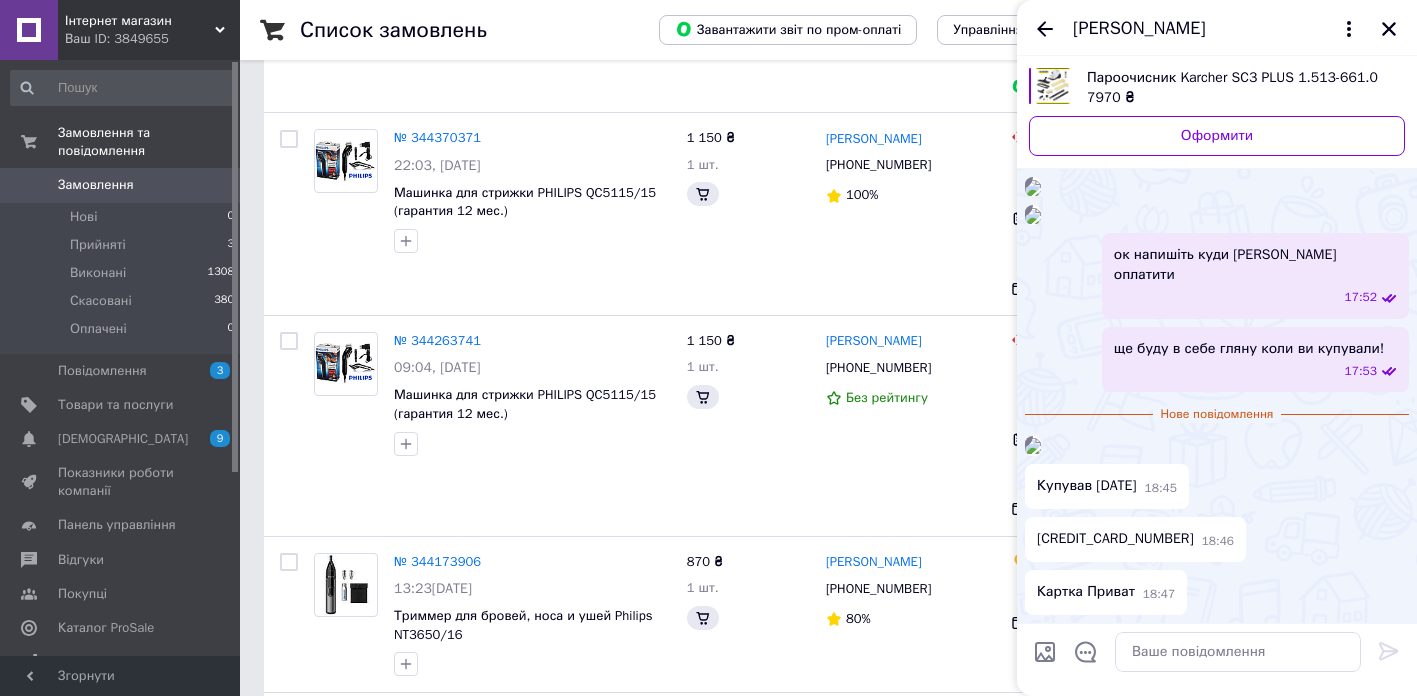 scroll, scrollTop: 0, scrollLeft: 0, axis: both 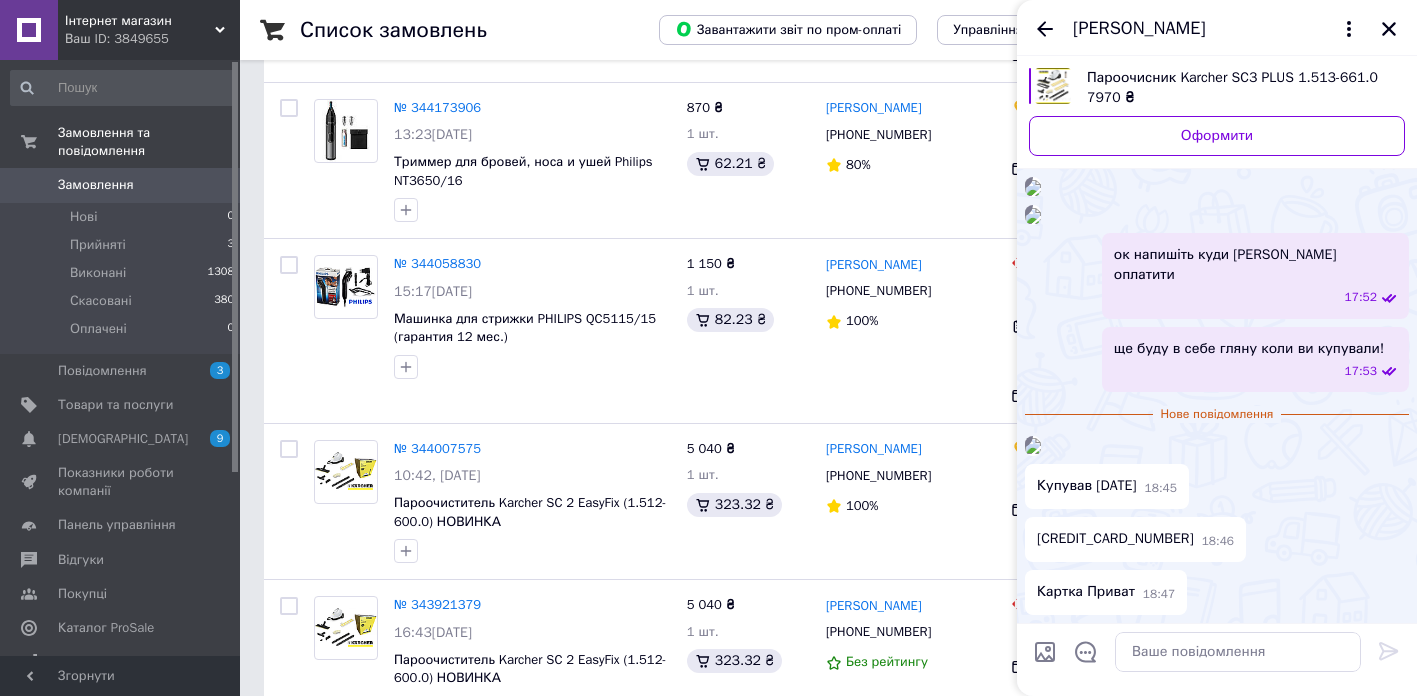 click on "по 20 позицій" at bounding box center [899, 781] 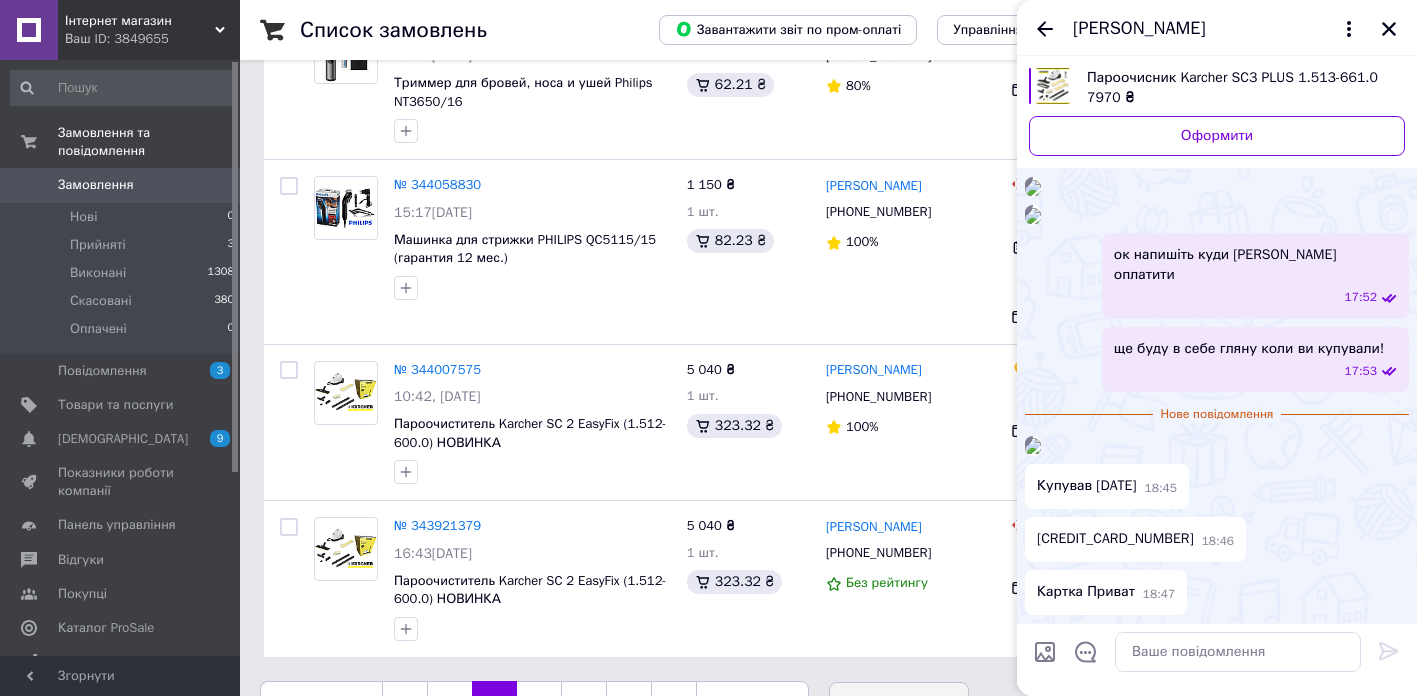 click on "по 100 позицій" at bounding box center [899, 803] 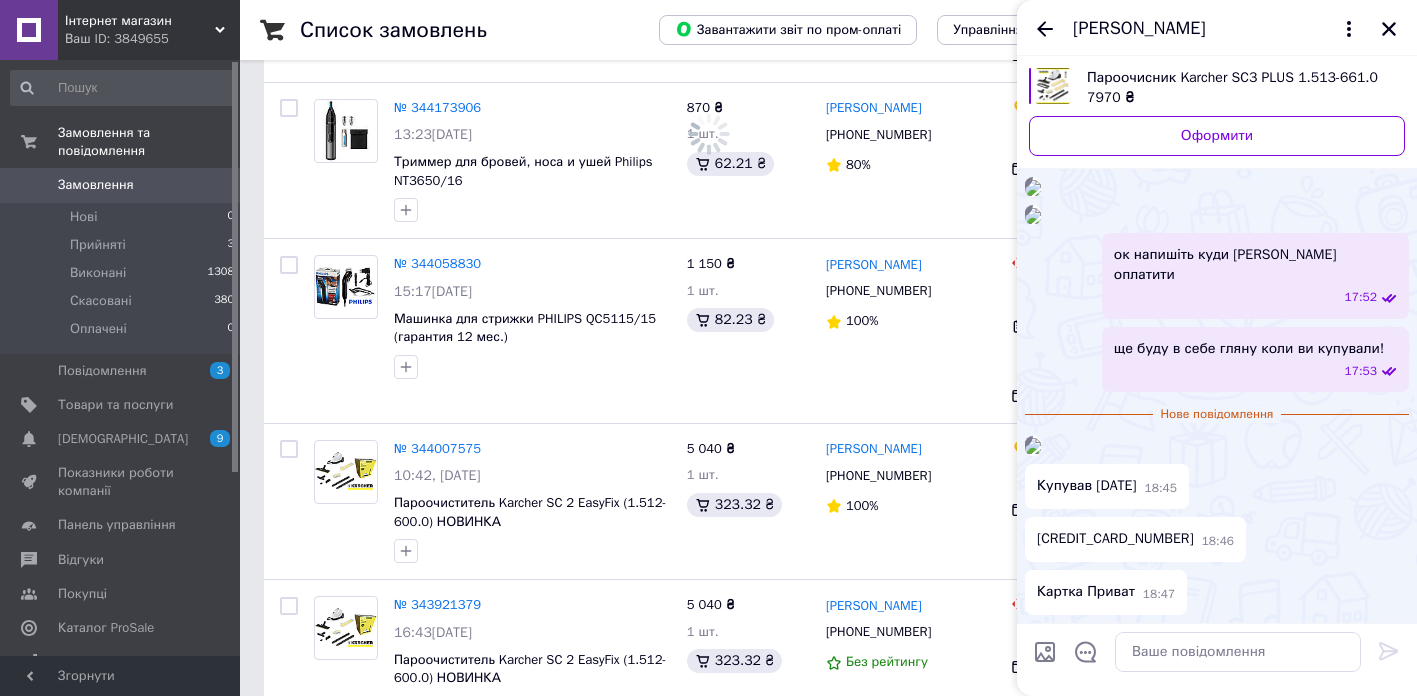 click on "3" at bounding box center (372, 781) 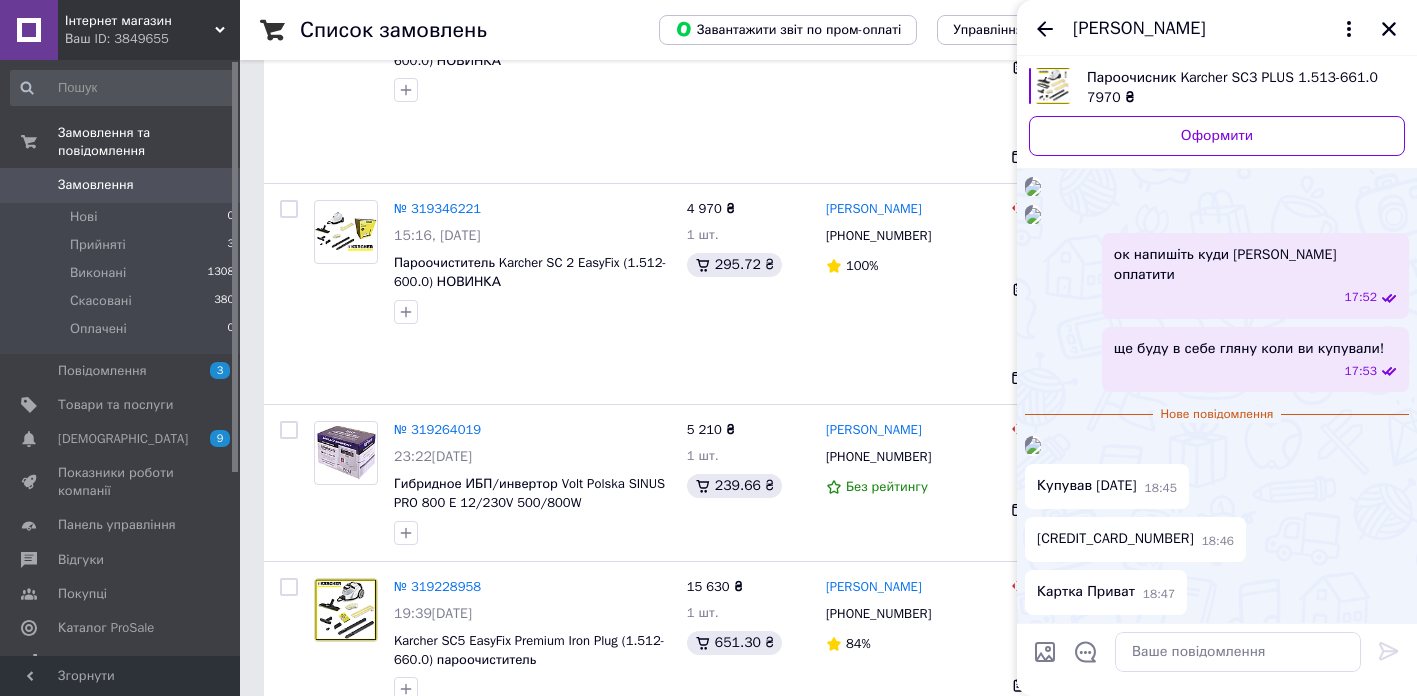 scroll, scrollTop: 18153, scrollLeft: 0, axis: vertical 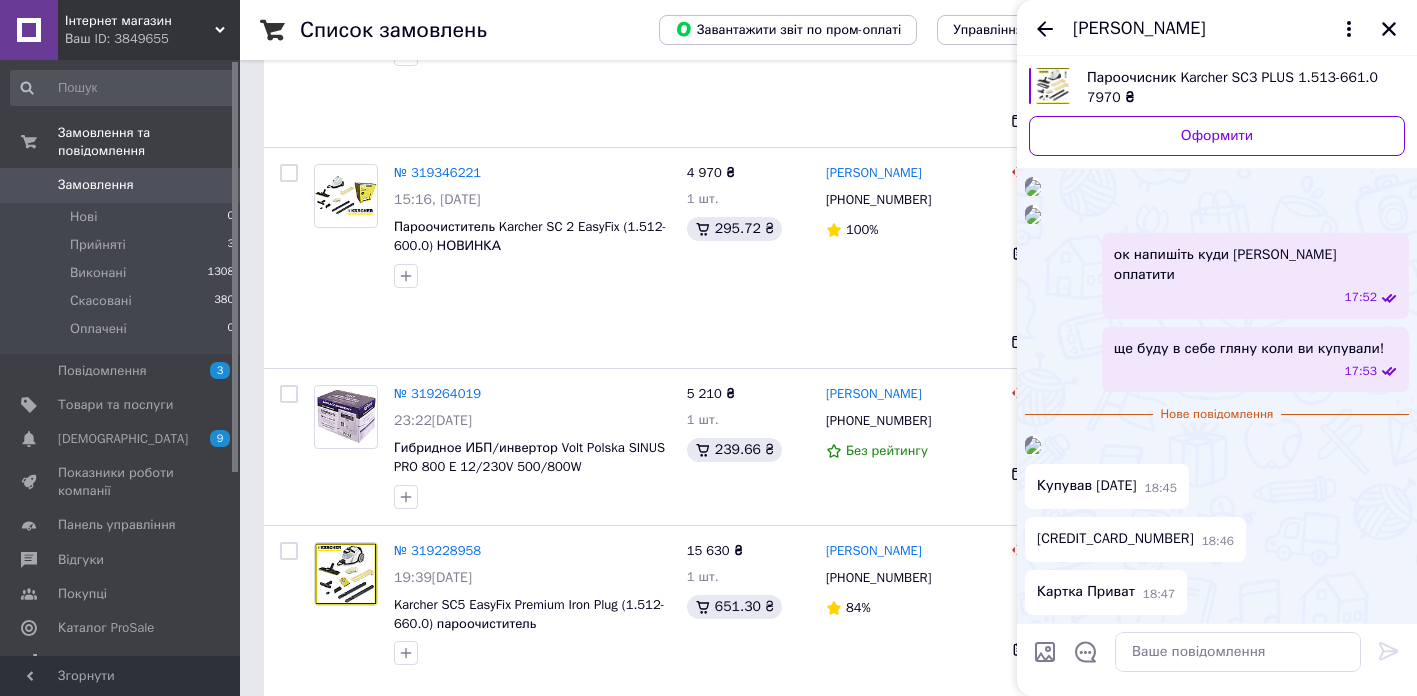 click on "5" at bounding box center (584, 1186) 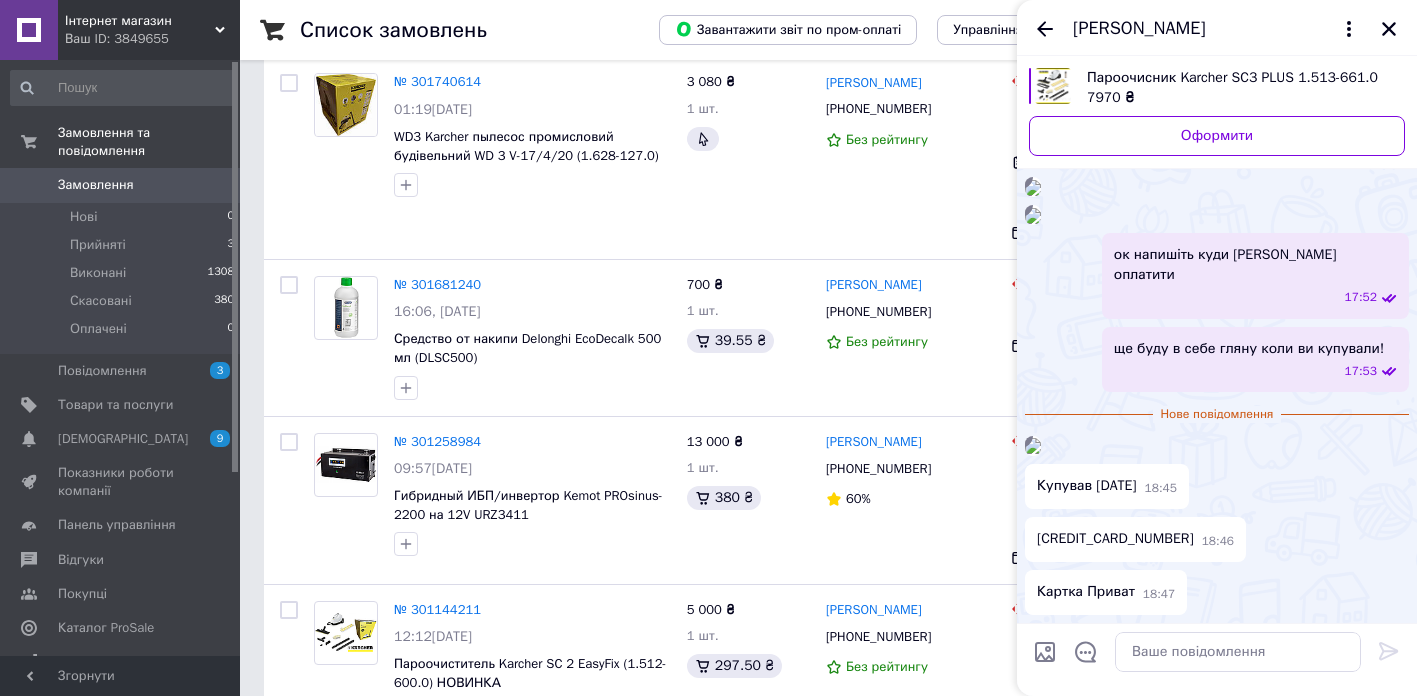 scroll, scrollTop: 16853, scrollLeft: 0, axis: vertical 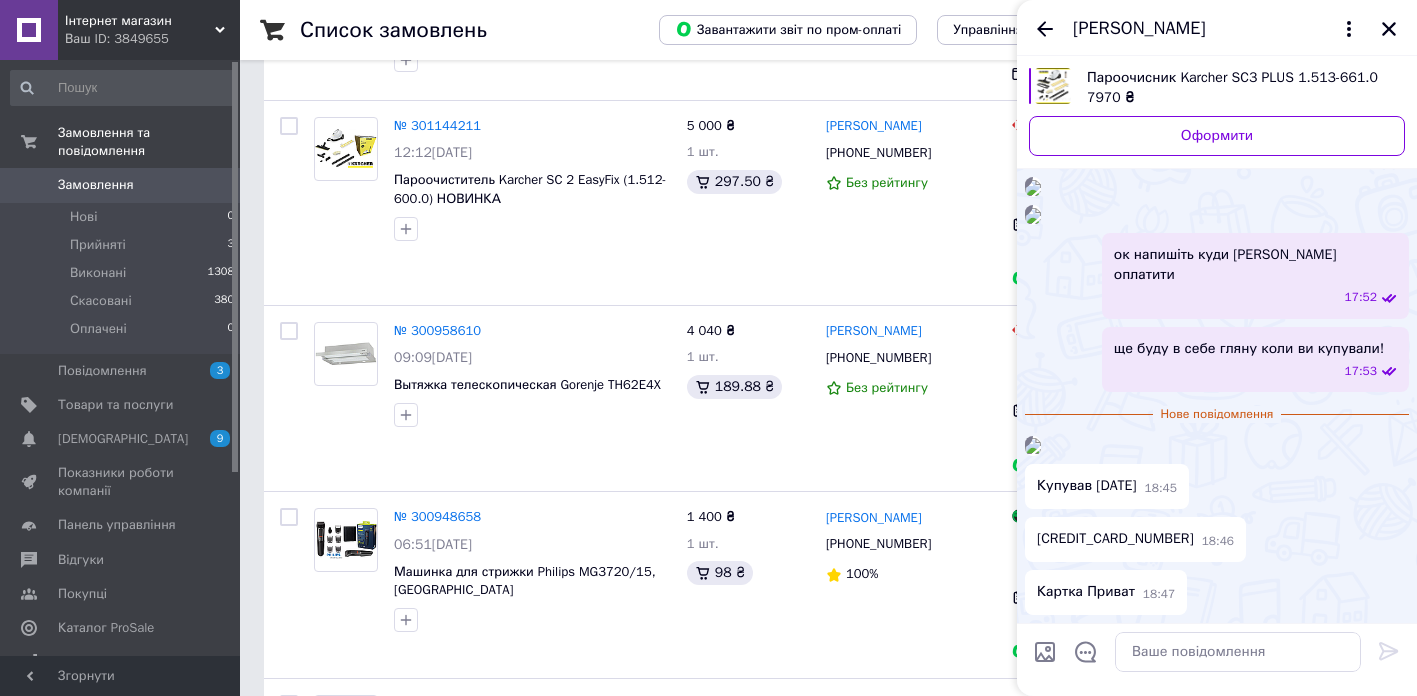 click on "6" at bounding box center (629, 1351) 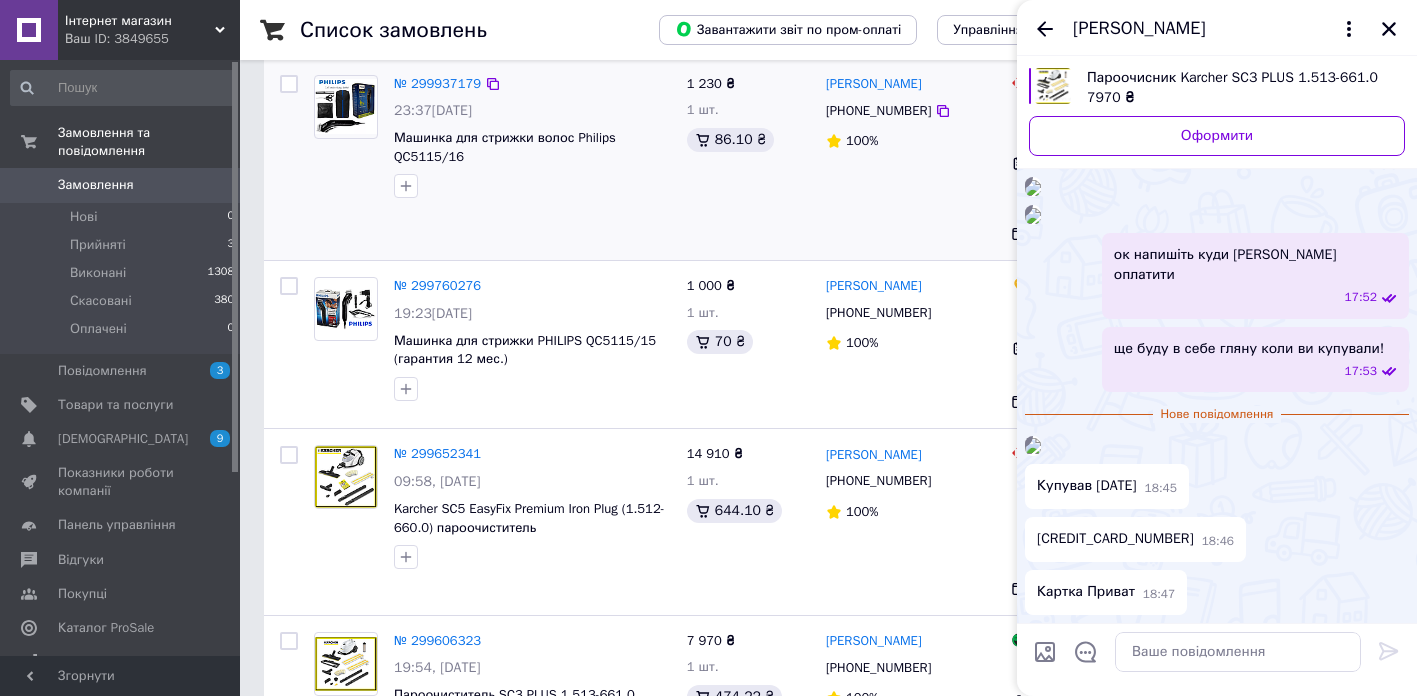 scroll, scrollTop: 684, scrollLeft: 0, axis: vertical 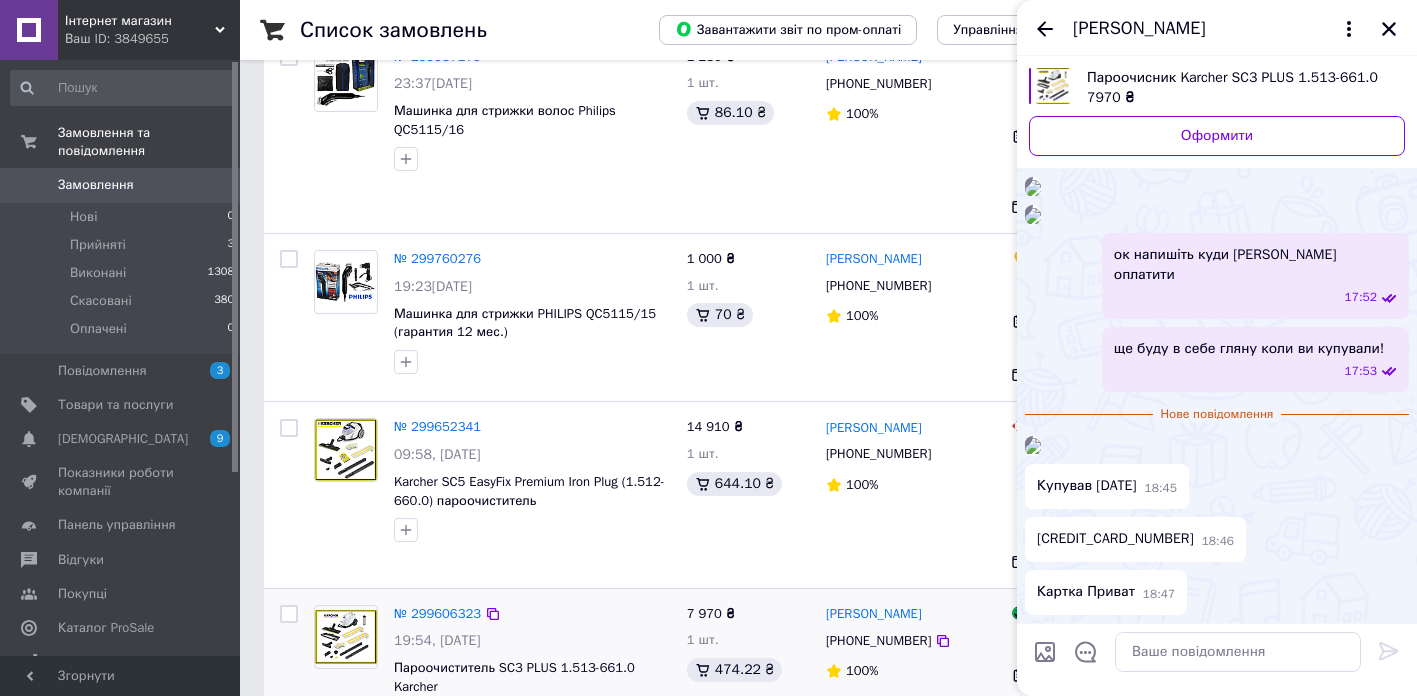 click on "№ 299606323 19:54, 14.07.2024 Пароочиститель SC3 PLUS 1.513-661.0 Karcher" at bounding box center (532, 667) 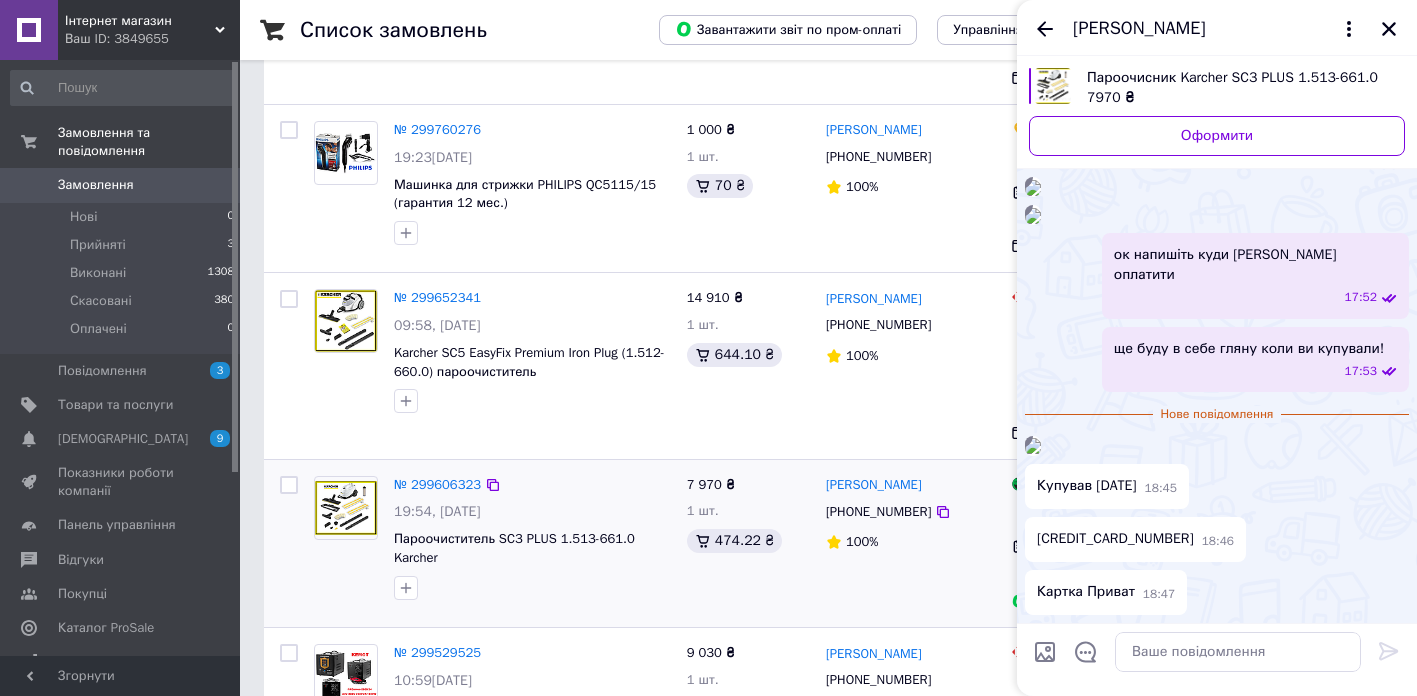 scroll, scrollTop: 815, scrollLeft: 0, axis: vertical 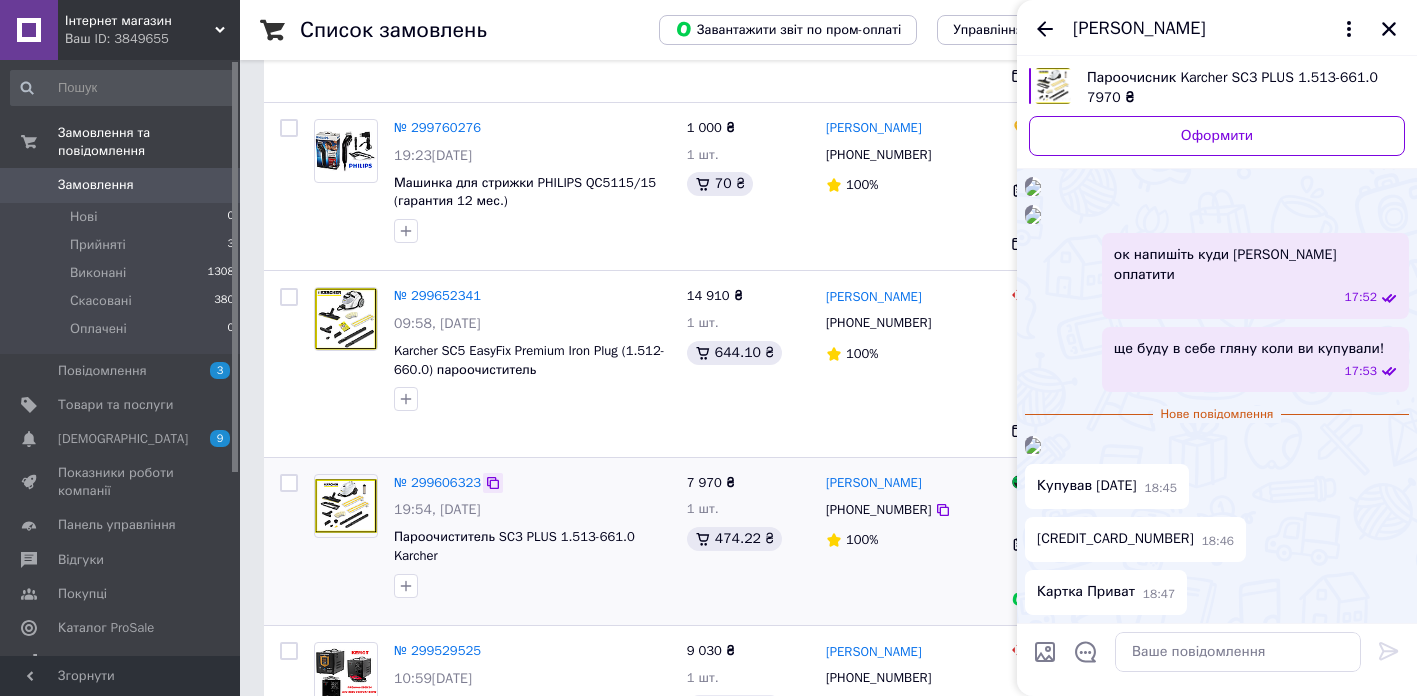 click 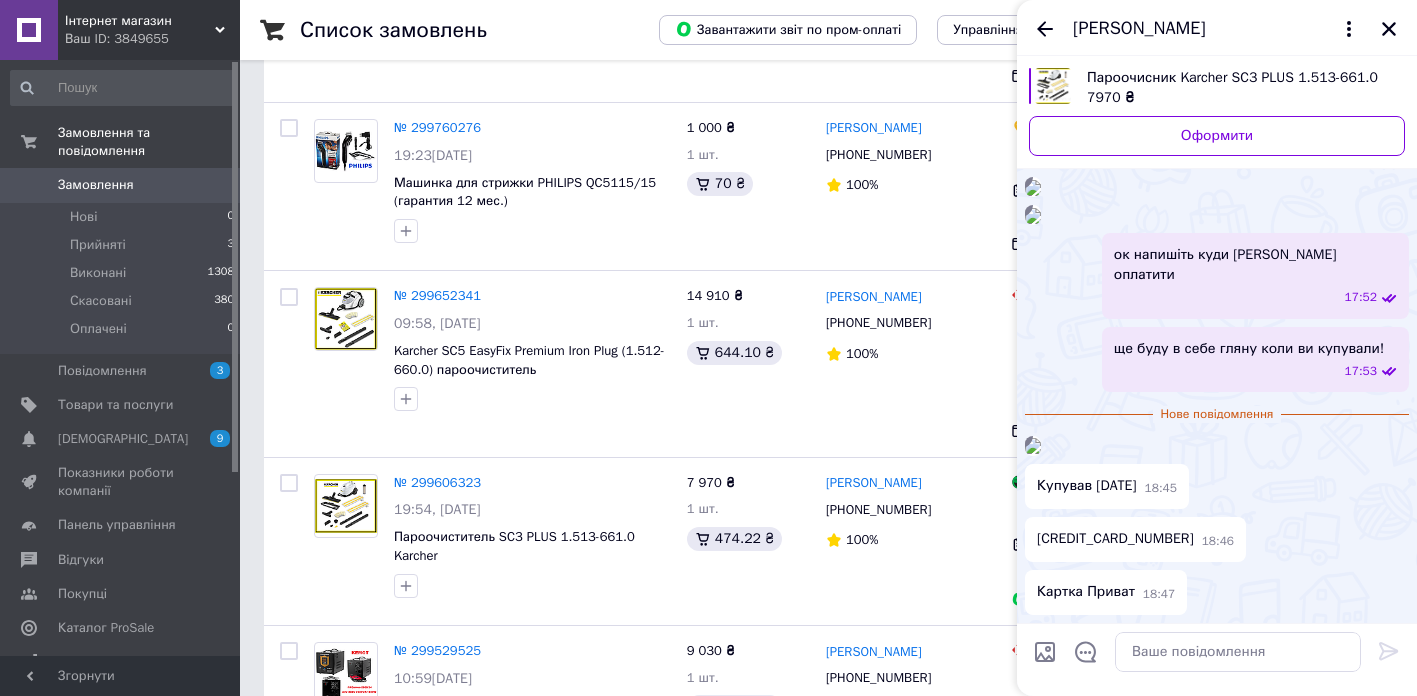 scroll, scrollTop: 2766, scrollLeft: 0, axis: vertical 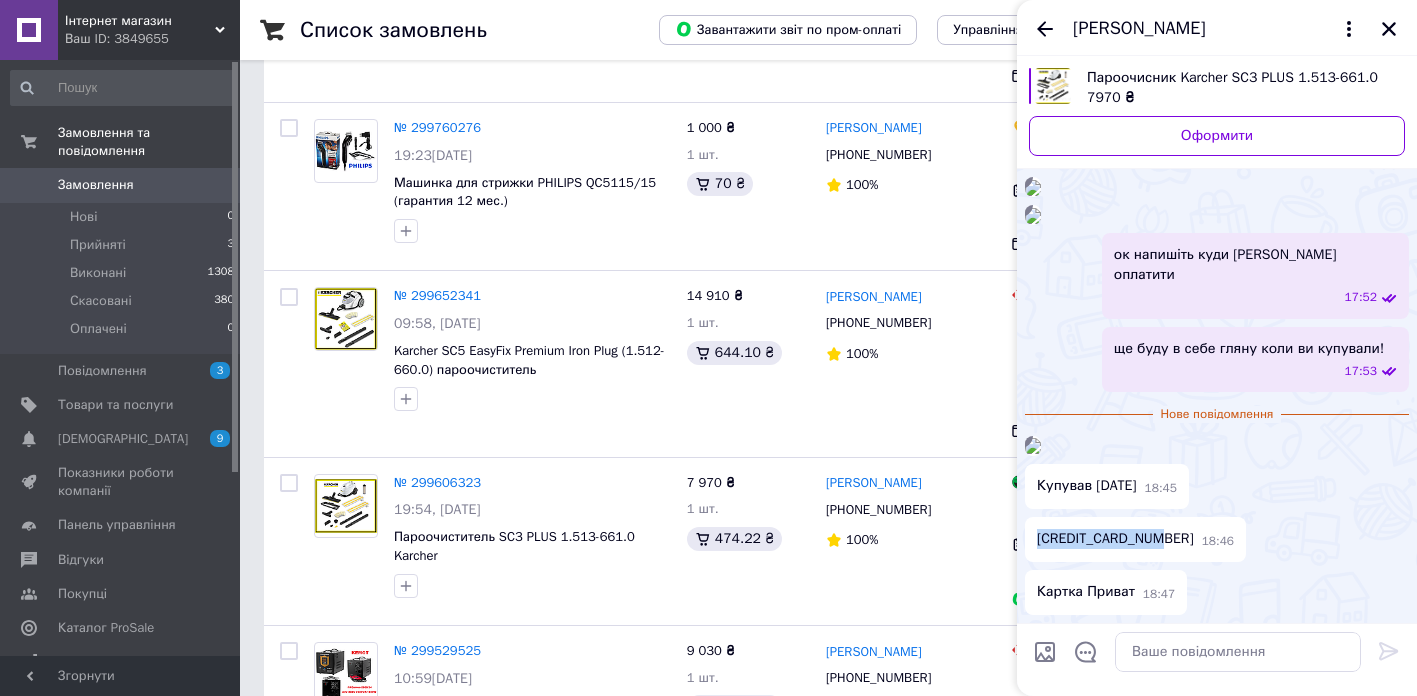 click on "[CREDIT_CARD_NUMBER]" at bounding box center [1115, 539] 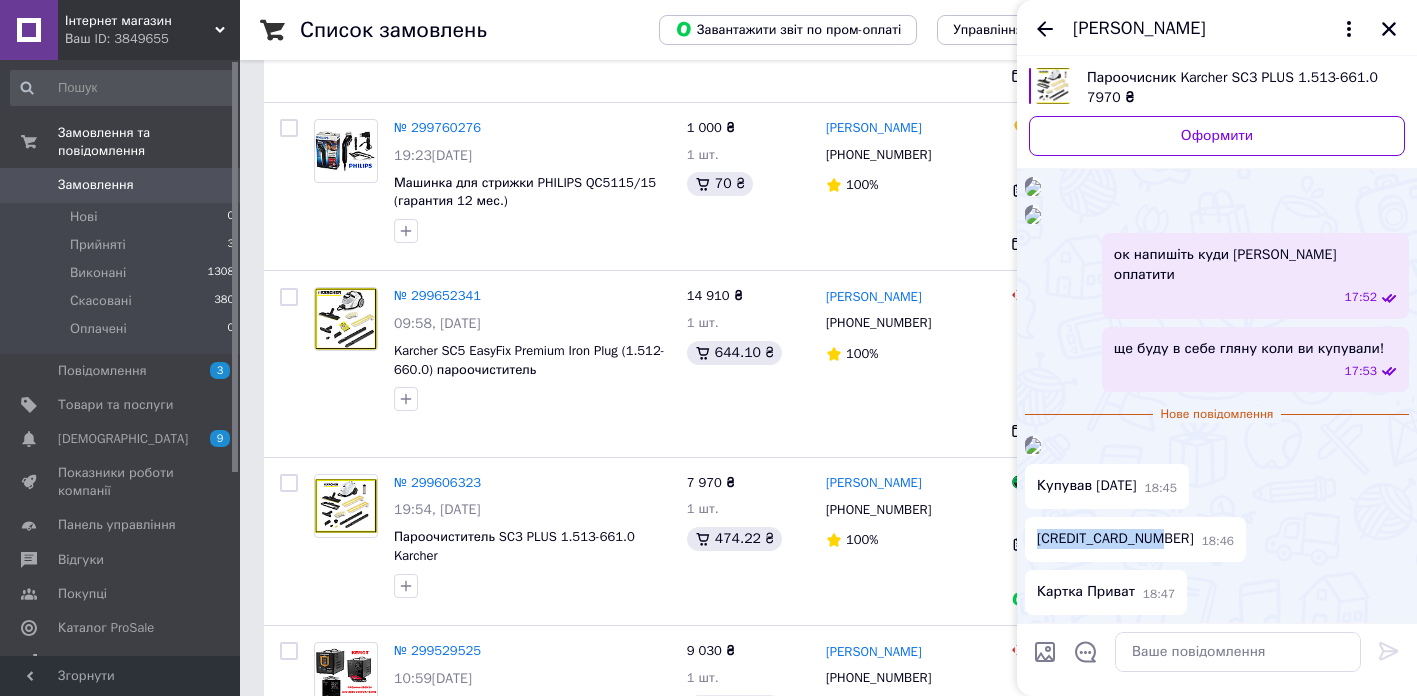 scroll, scrollTop: 2037, scrollLeft: 0, axis: vertical 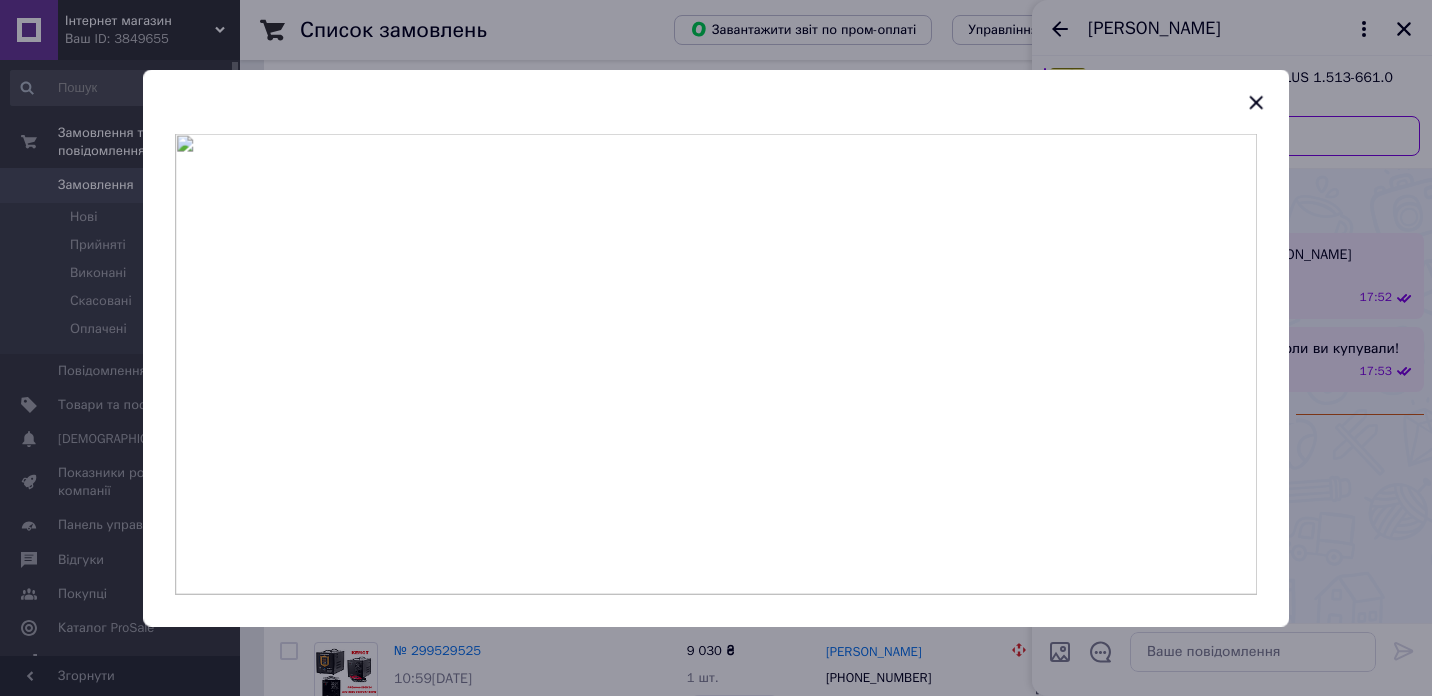 click at bounding box center (716, 364) 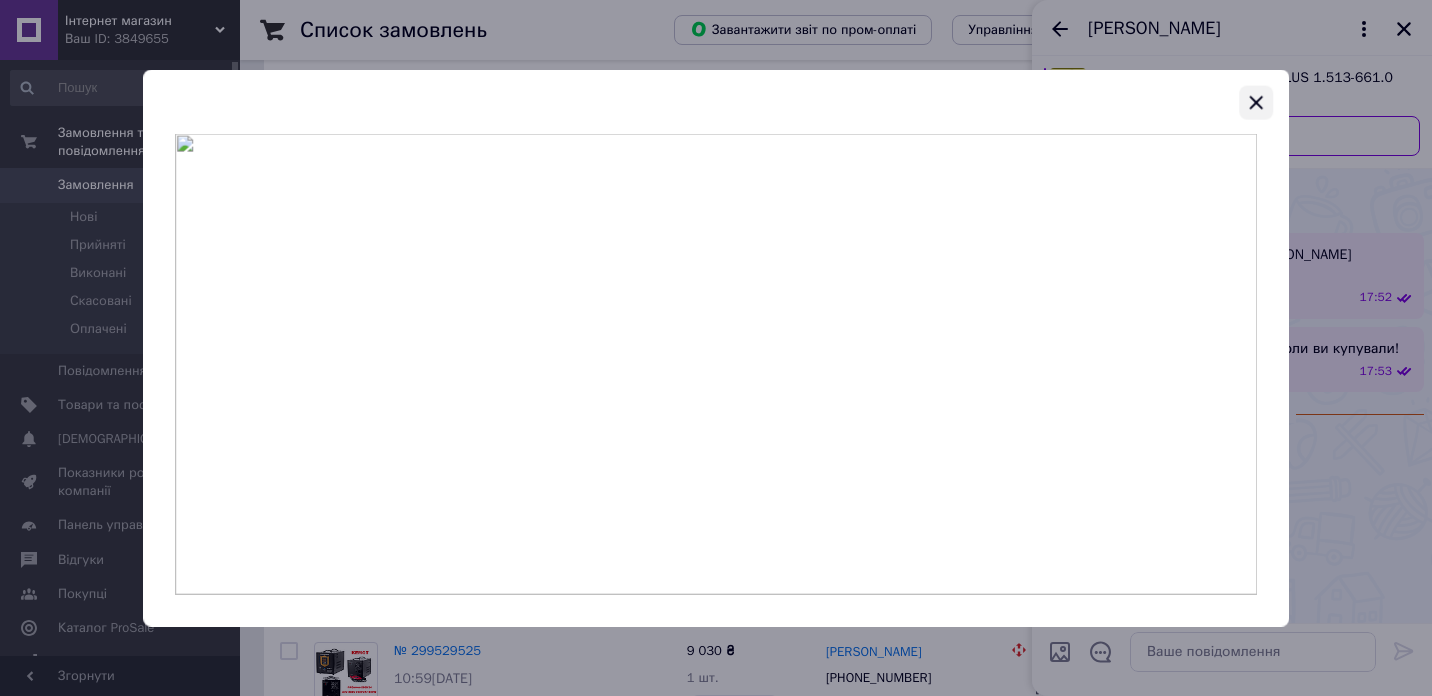 click 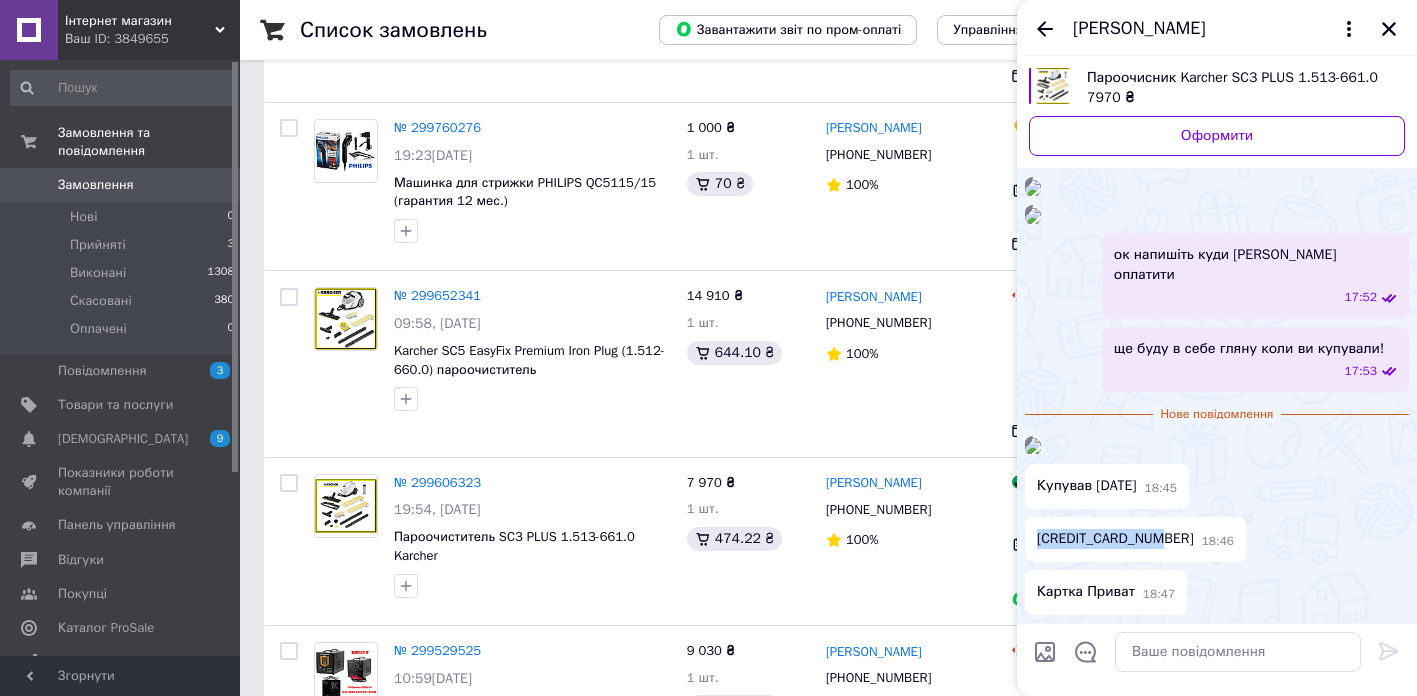 click at bounding box center (1033, 216) 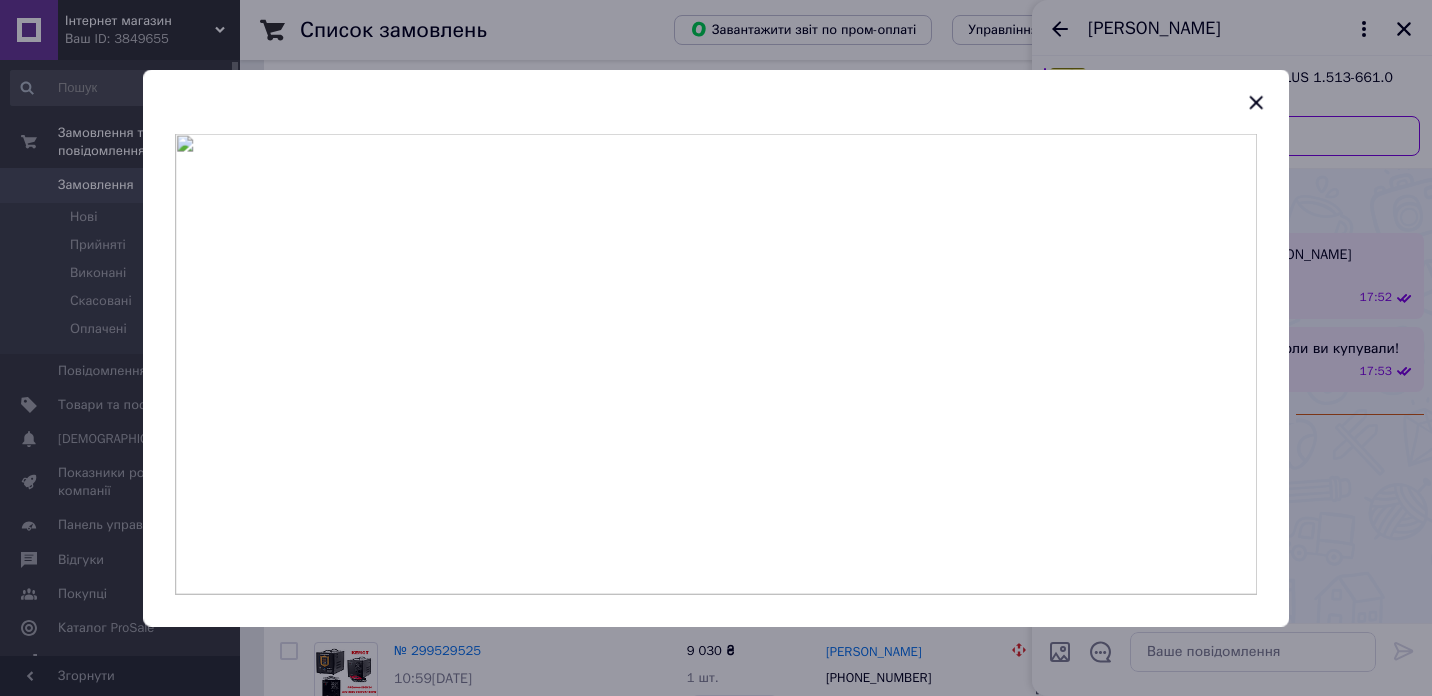 click at bounding box center (716, 364) 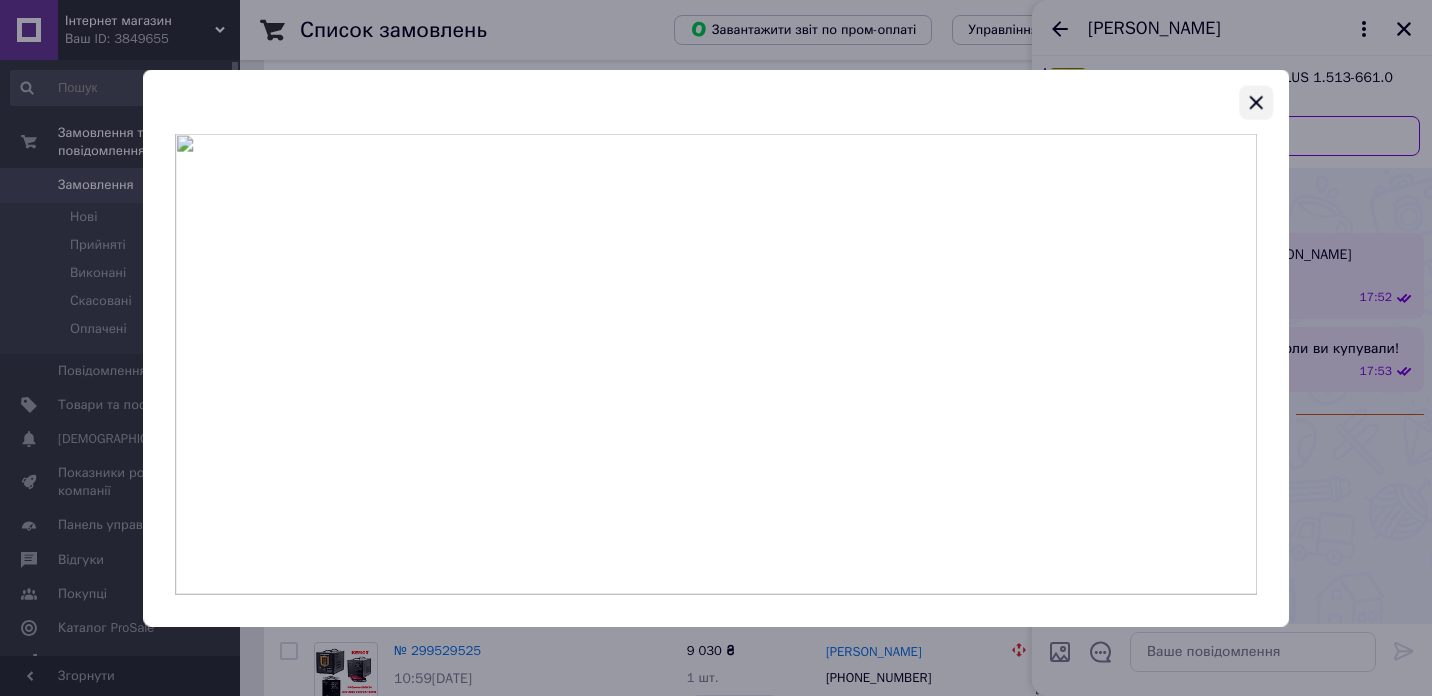 click 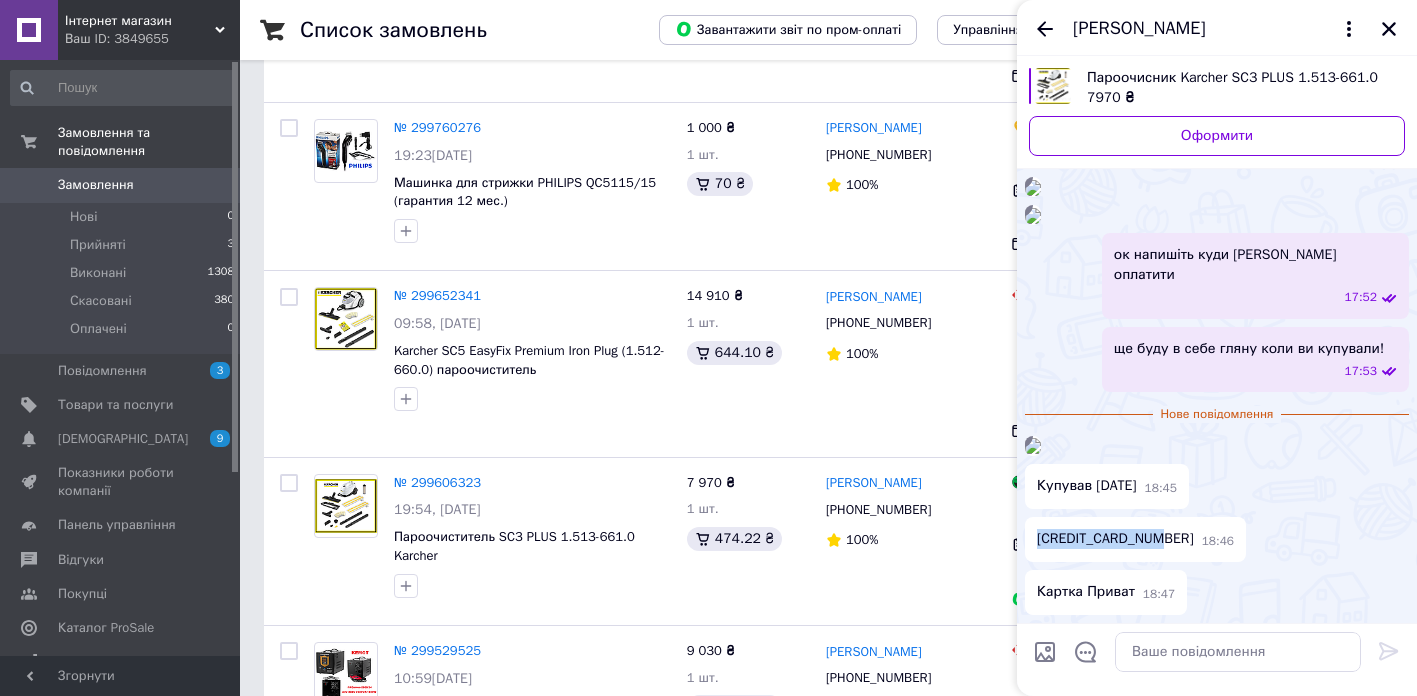 click at bounding box center [1033, 188] 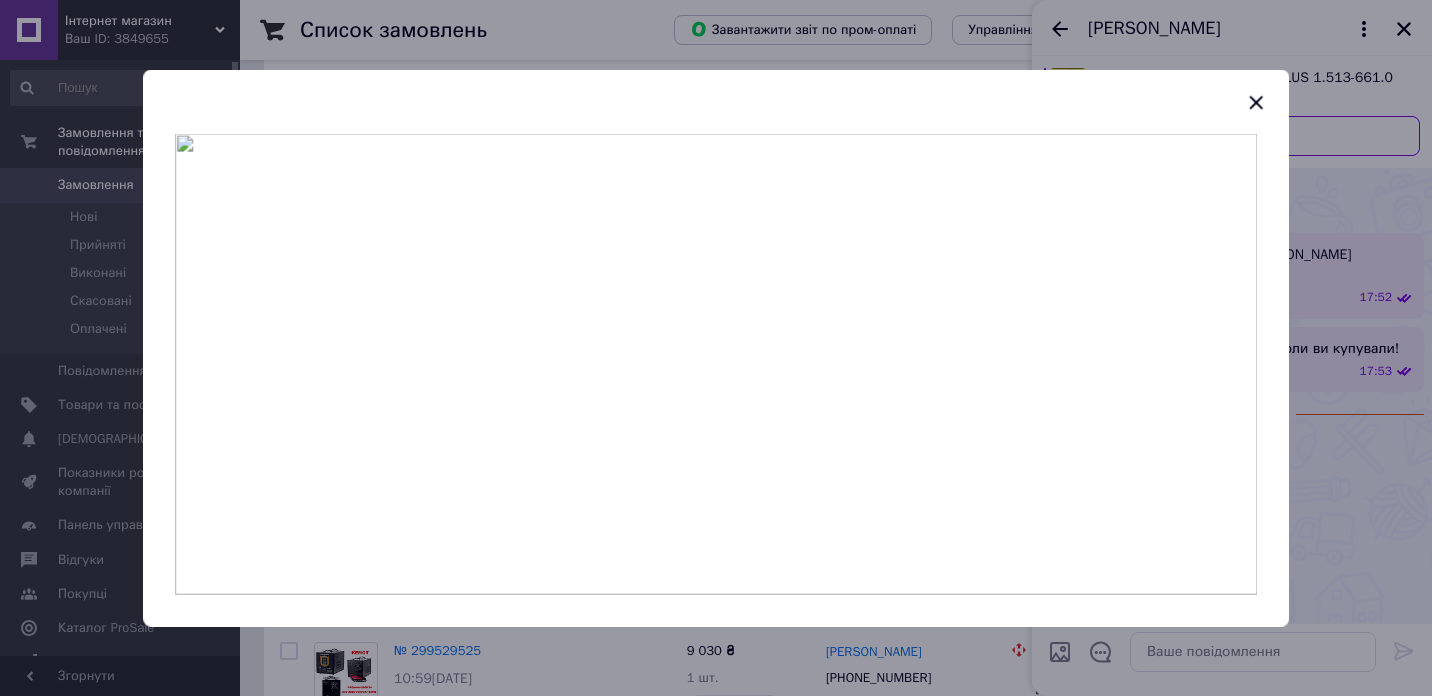 click at bounding box center [716, 364] 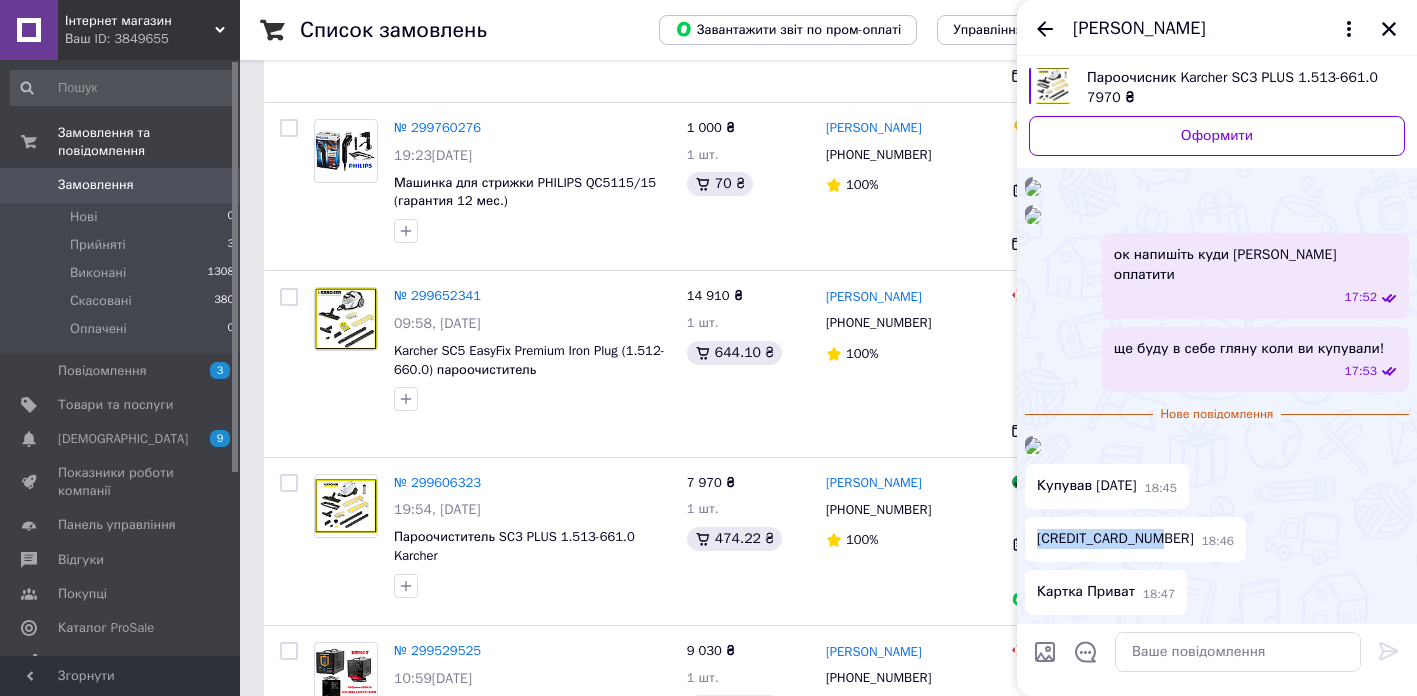 scroll, scrollTop: 2766, scrollLeft: 0, axis: vertical 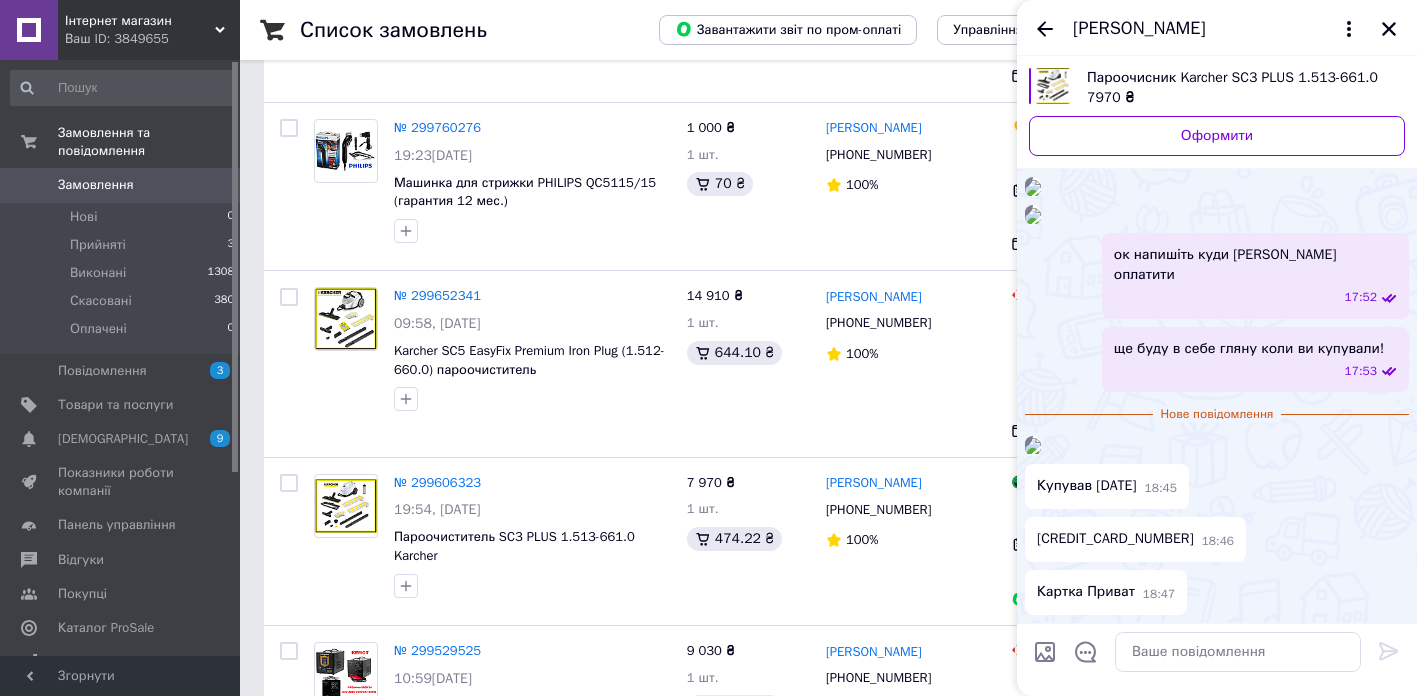 click on "18:45" at bounding box center [1217, 446] 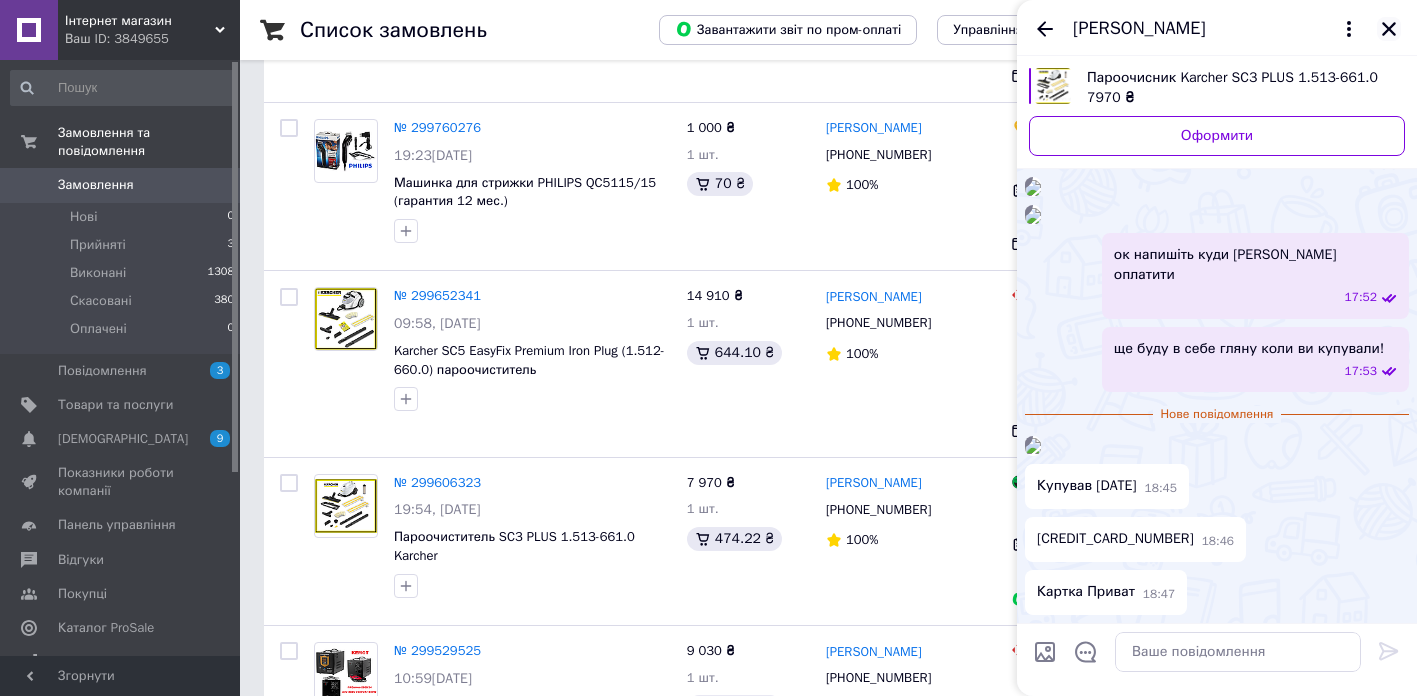 click 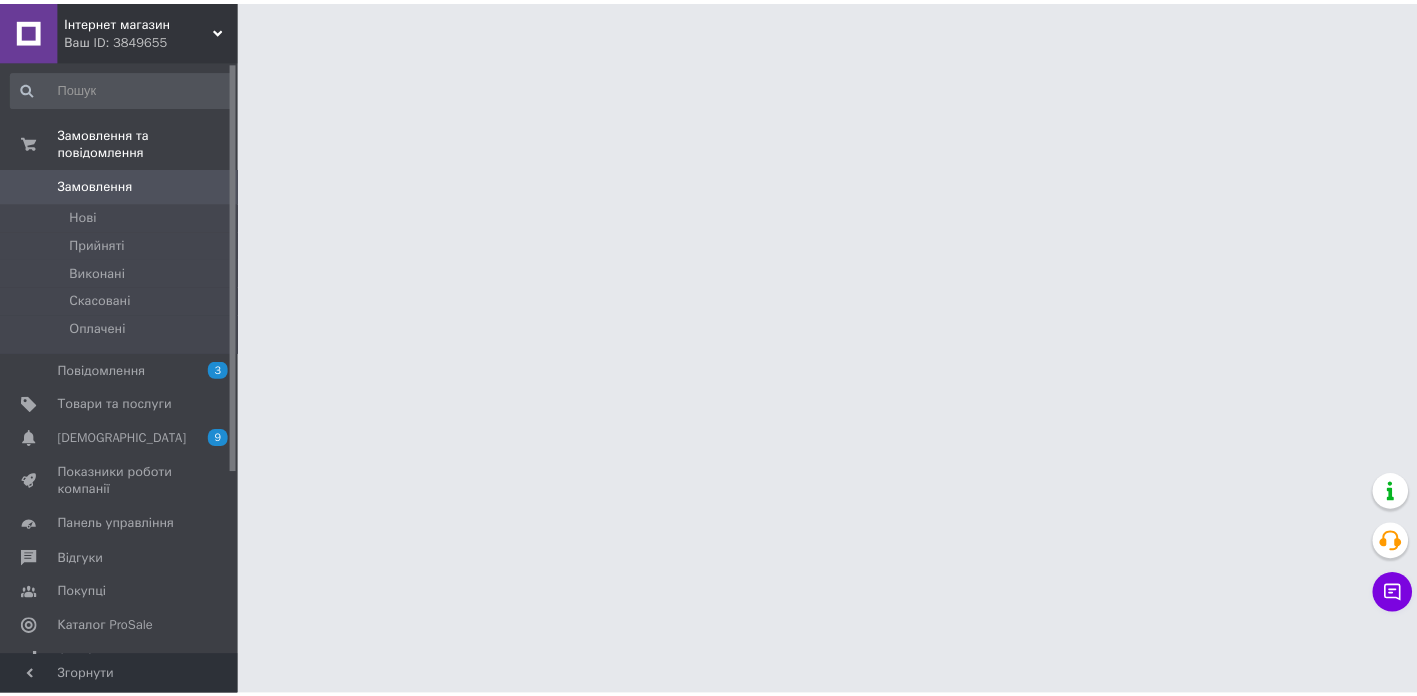scroll, scrollTop: 0, scrollLeft: 0, axis: both 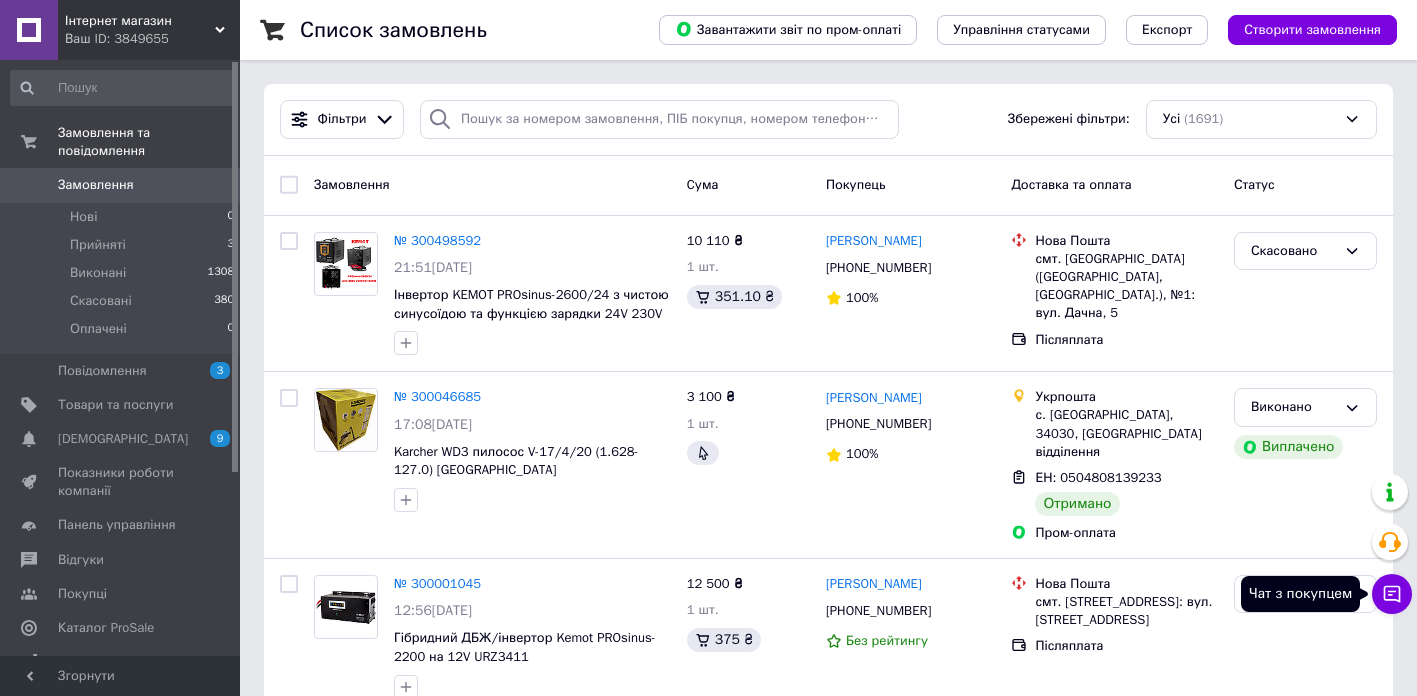 click 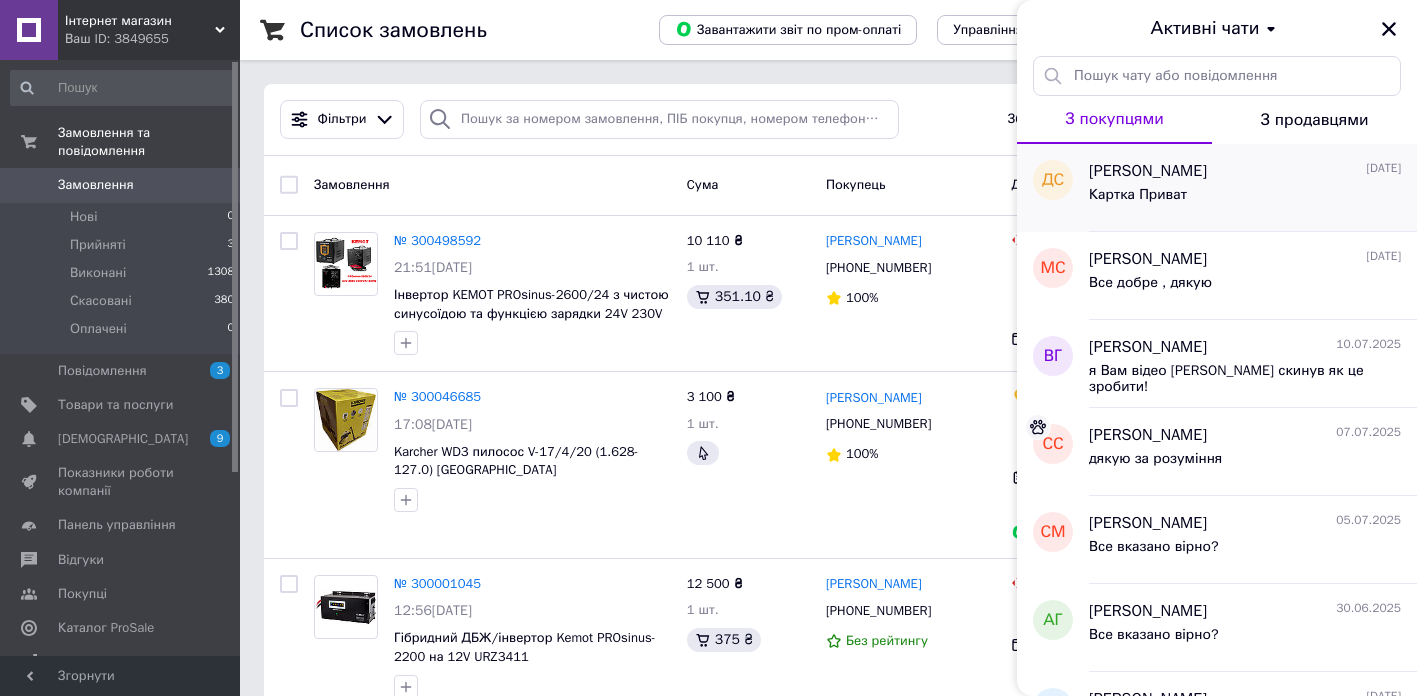 click on "Картка Приват" at bounding box center [1138, 195] 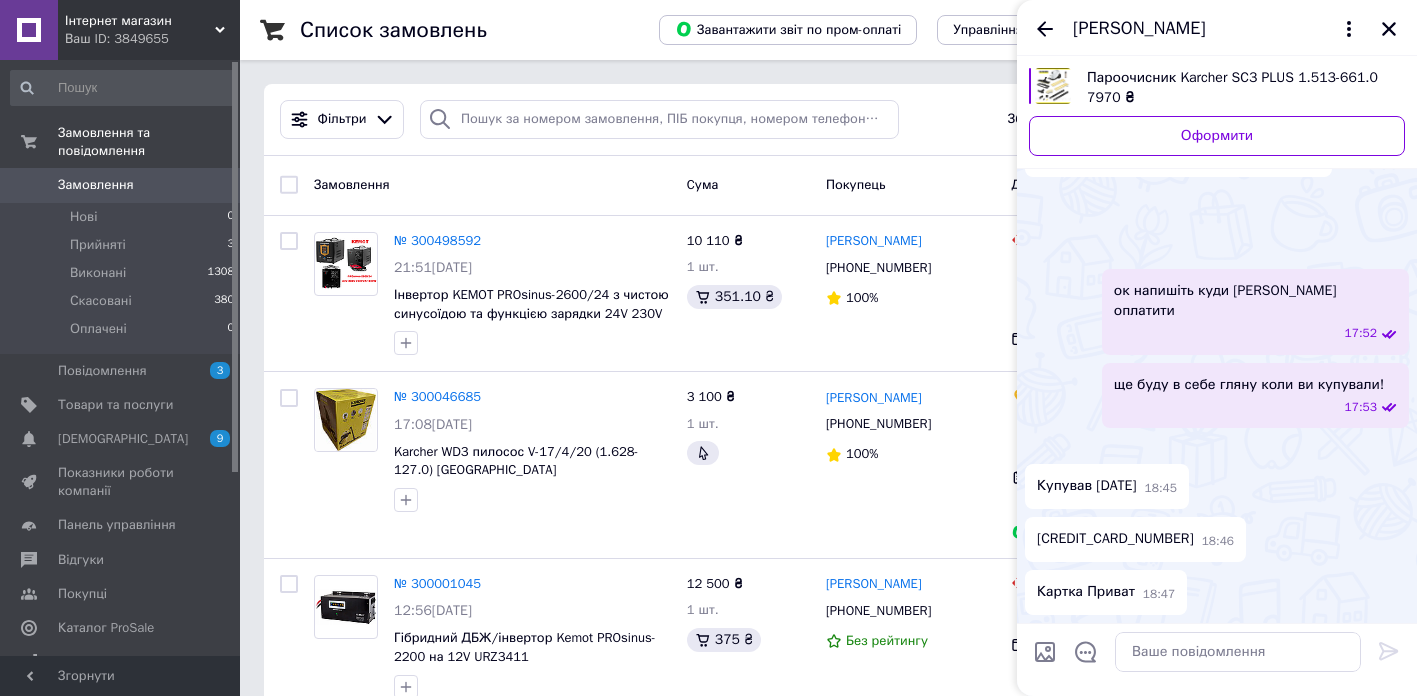 scroll, scrollTop: 2730, scrollLeft: 0, axis: vertical 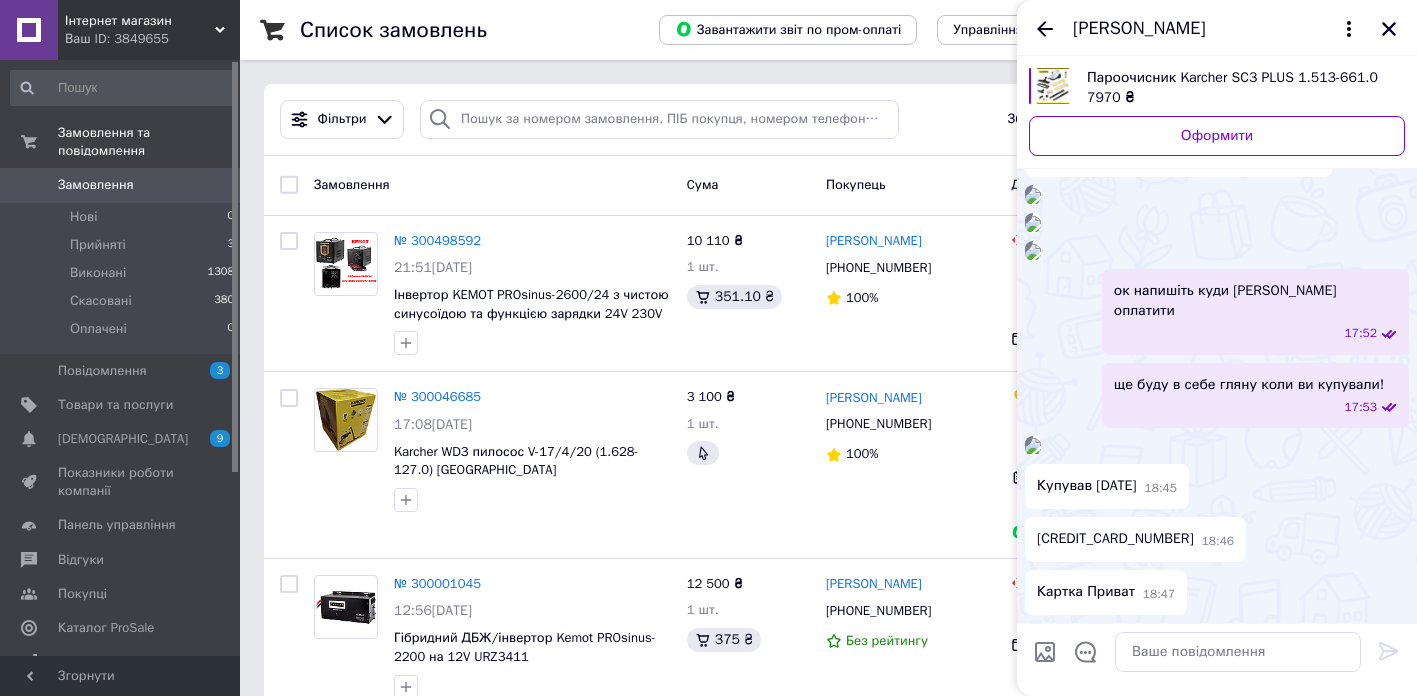 click on "[CREDIT_CARD_NUMBER]" at bounding box center [1115, 539] 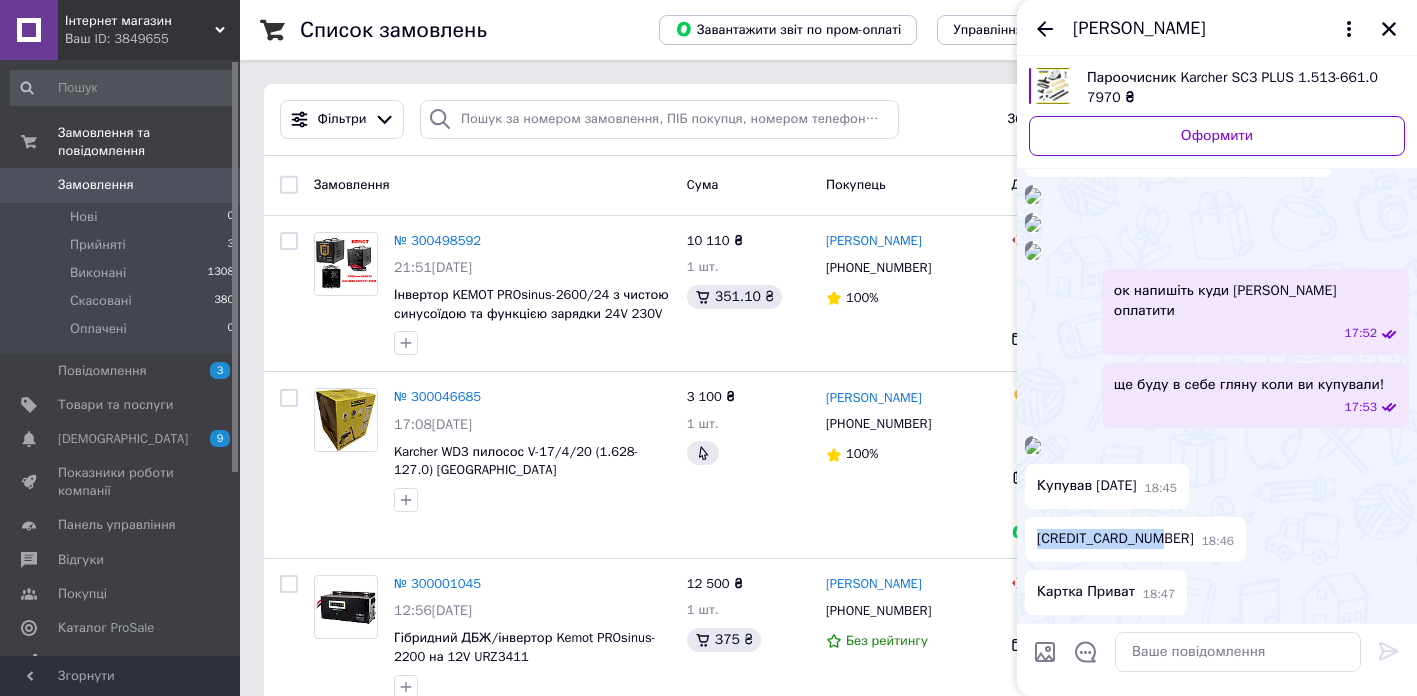 click on "[CREDIT_CARD_NUMBER]" at bounding box center (1115, 539) 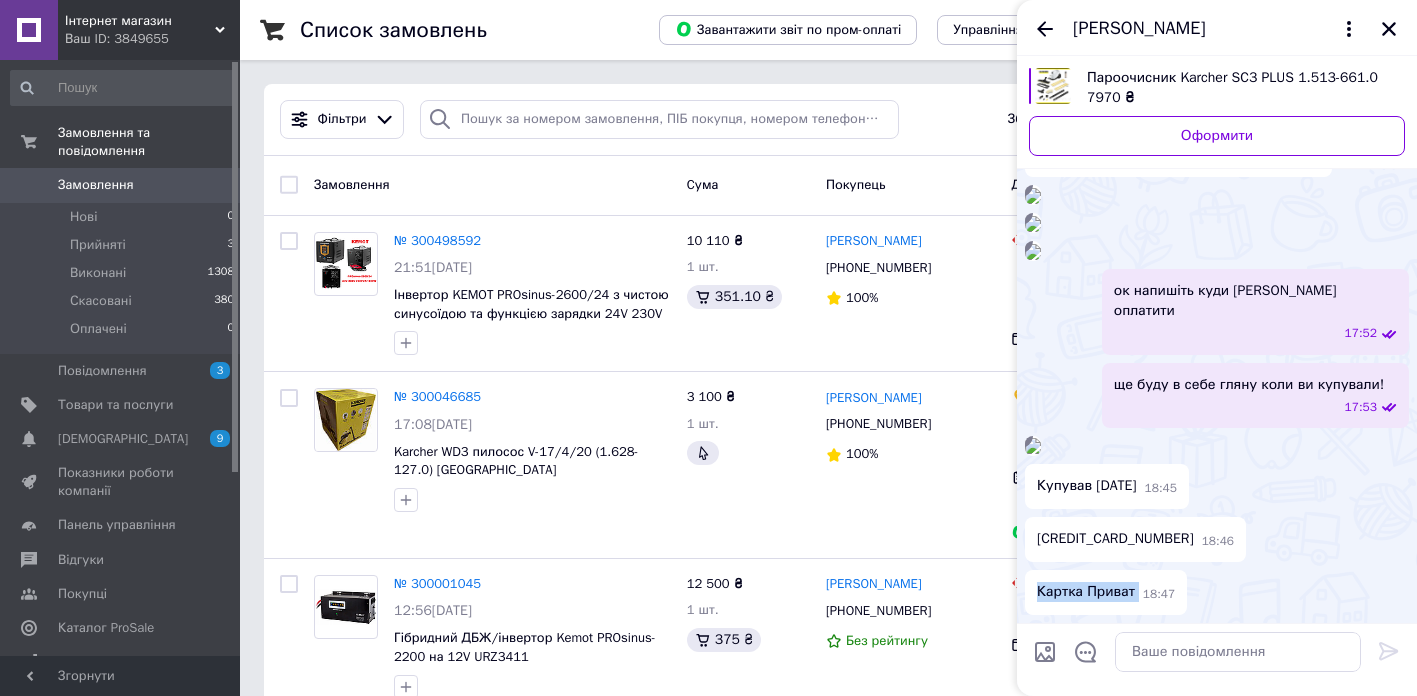 drag, startPoint x: 1040, startPoint y: 593, endPoint x: 1146, endPoint y: 592, distance: 106.004715 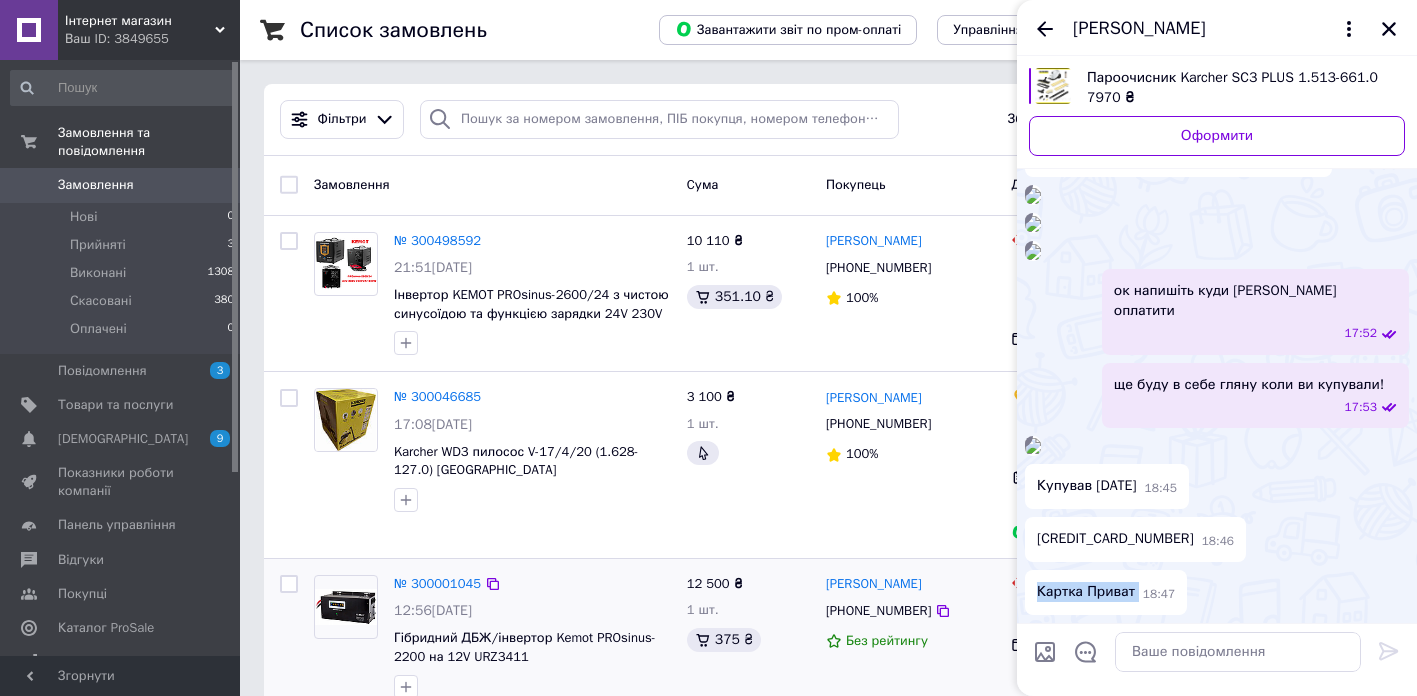copy on "Картка Приват" 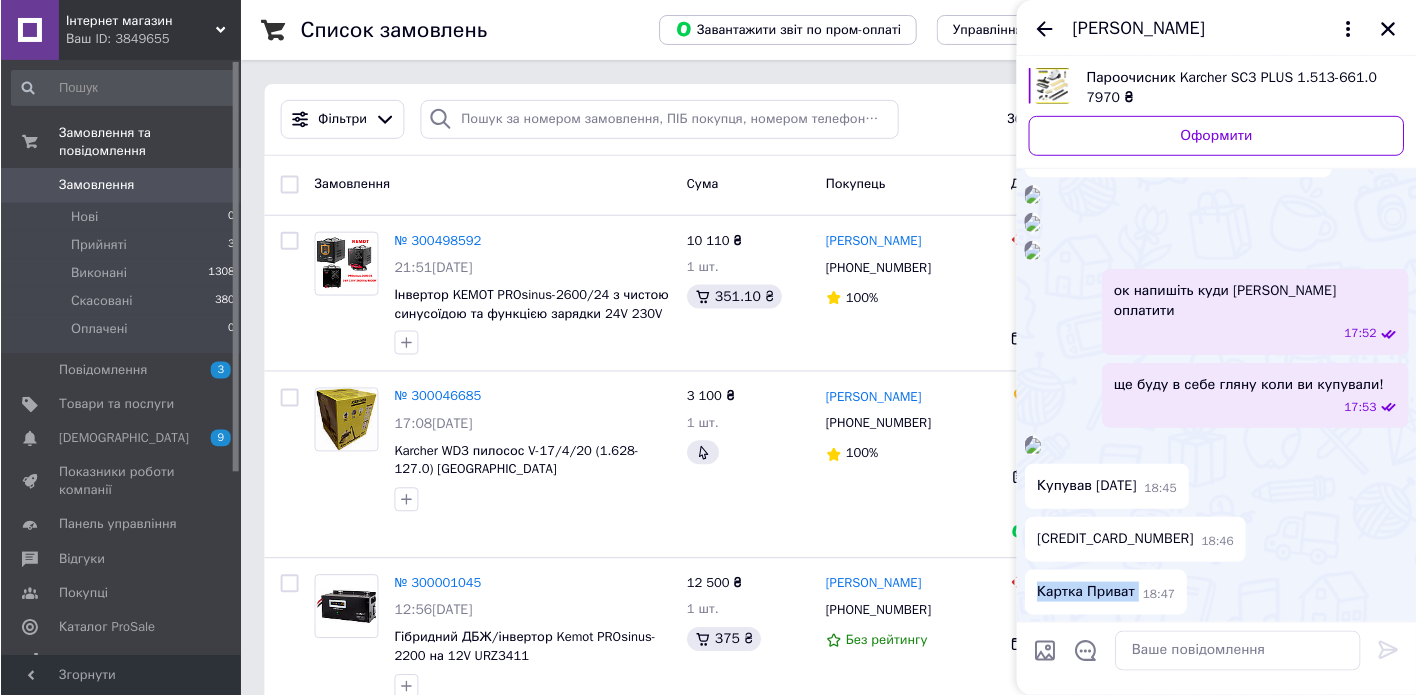 scroll, scrollTop: 1869, scrollLeft: 0, axis: vertical 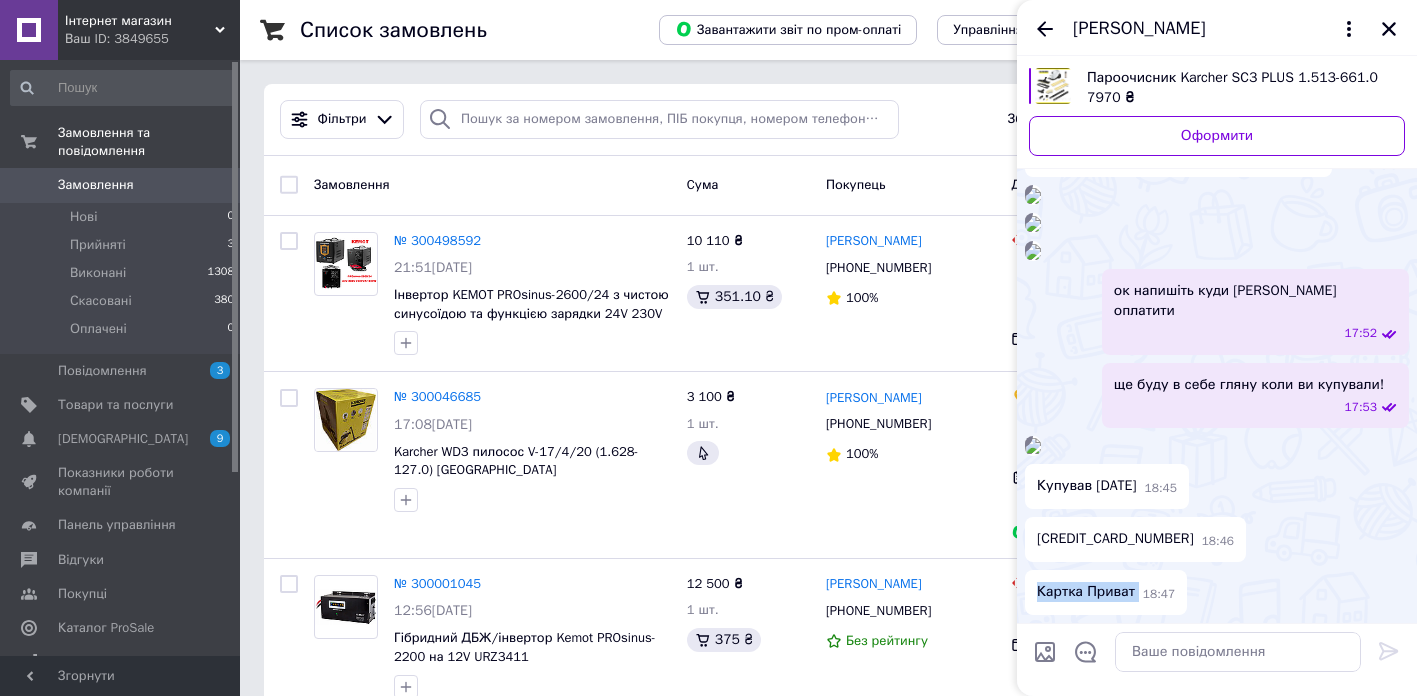 click at bounding box center (1033, 224) 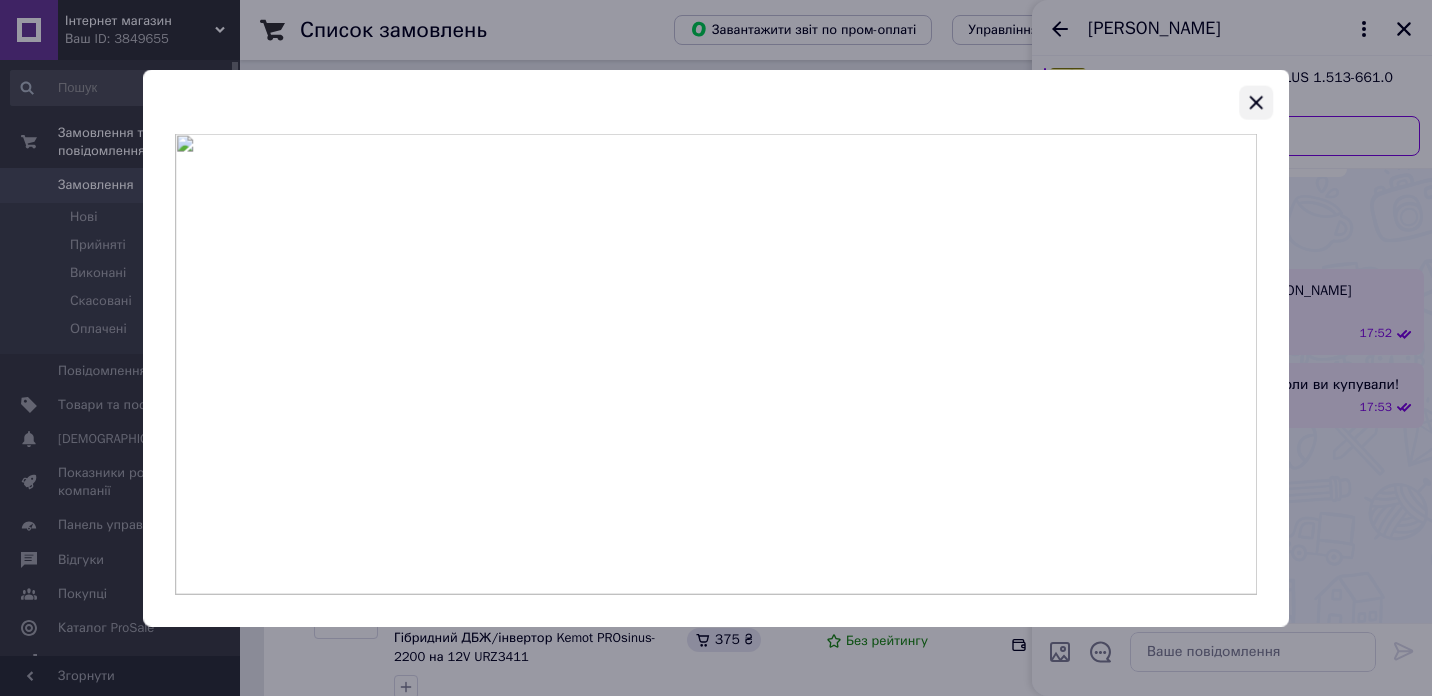 click 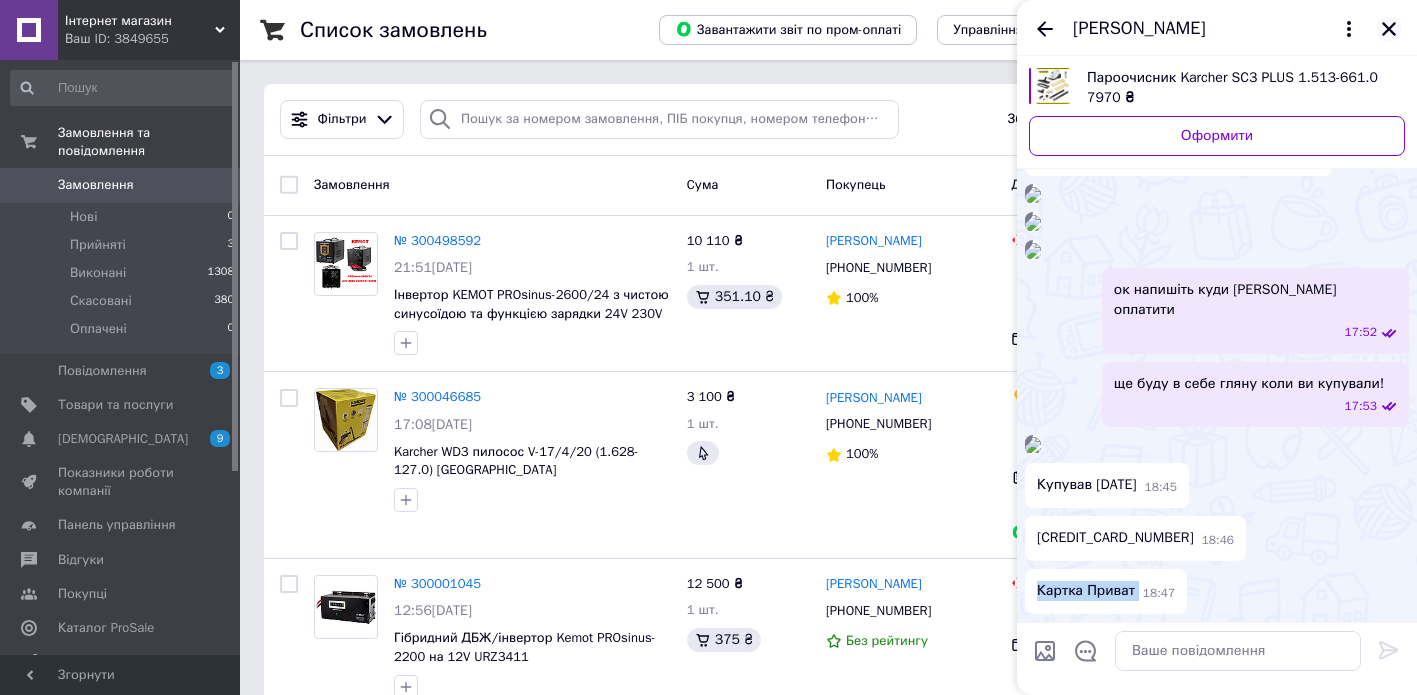 drag, startPoint x: 1385, startPoint y: 29, endPoint x: 1363, endPoint y: 40, distance: 24.596748 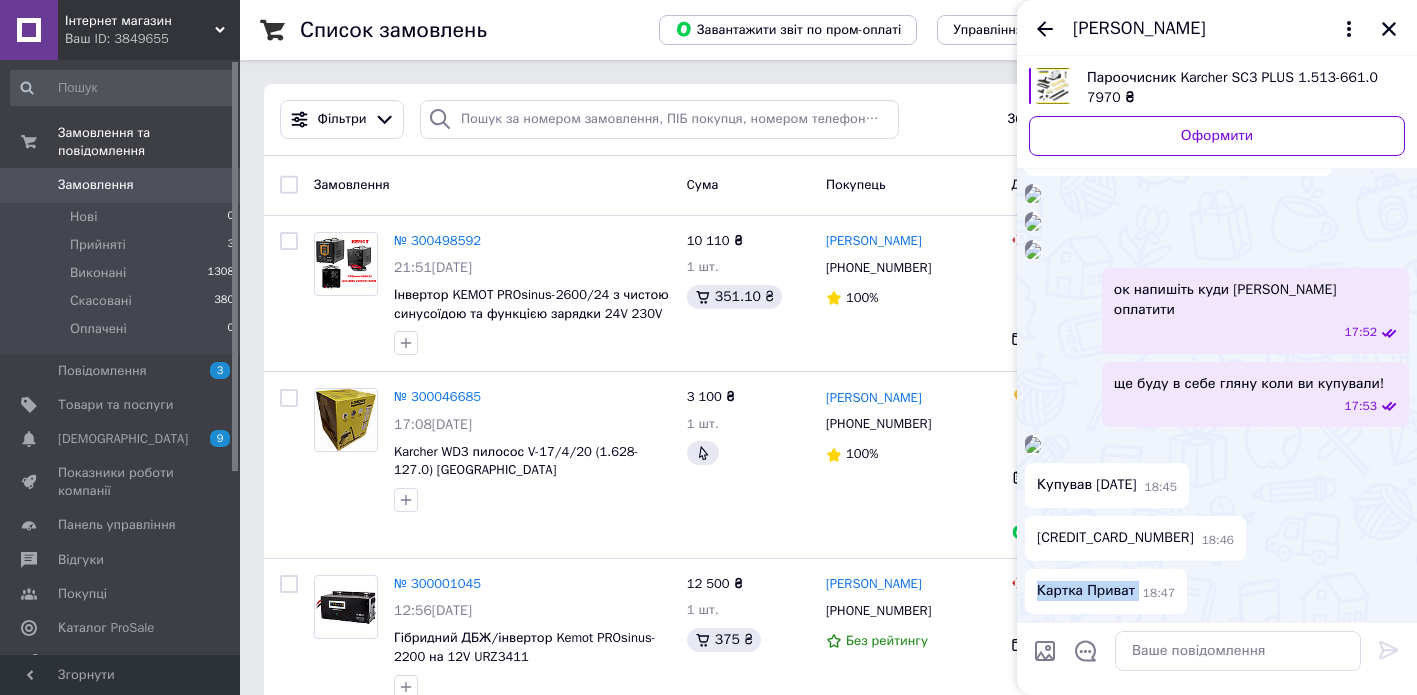 click 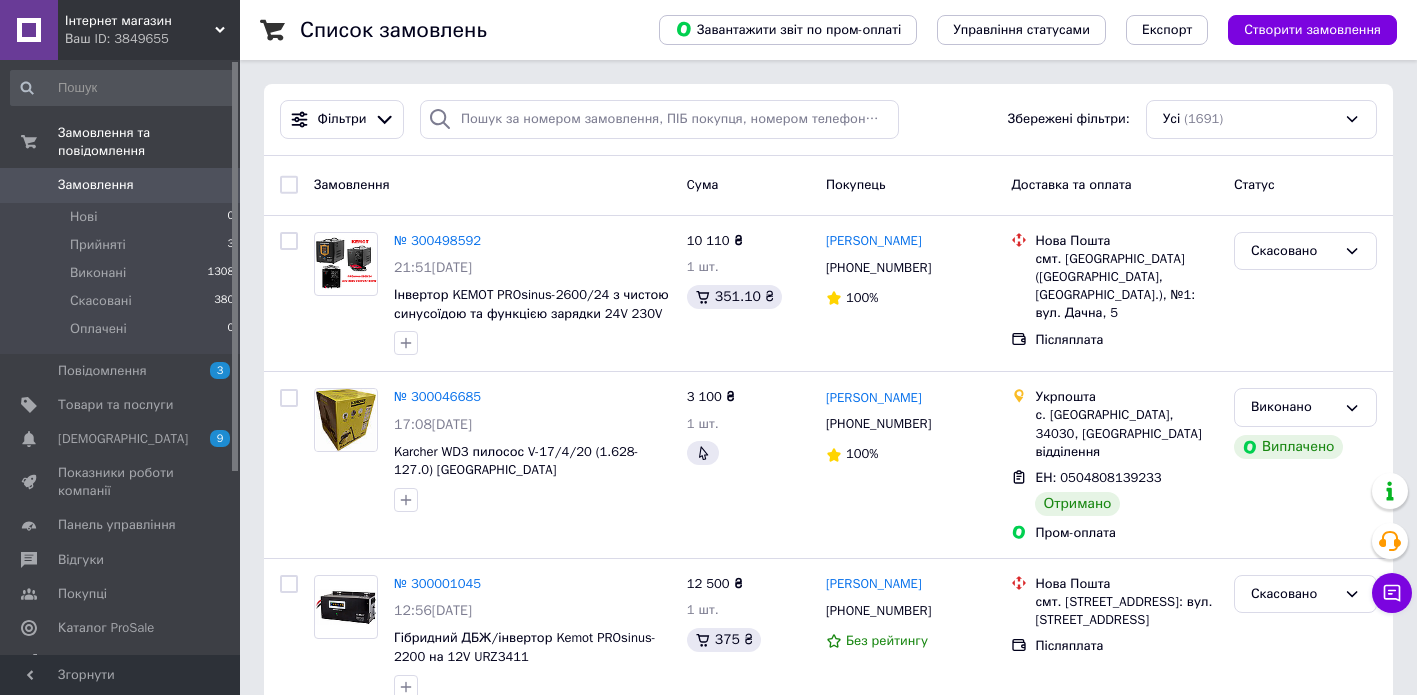 click on "Замовлення" at bounding box center (121, 185) 